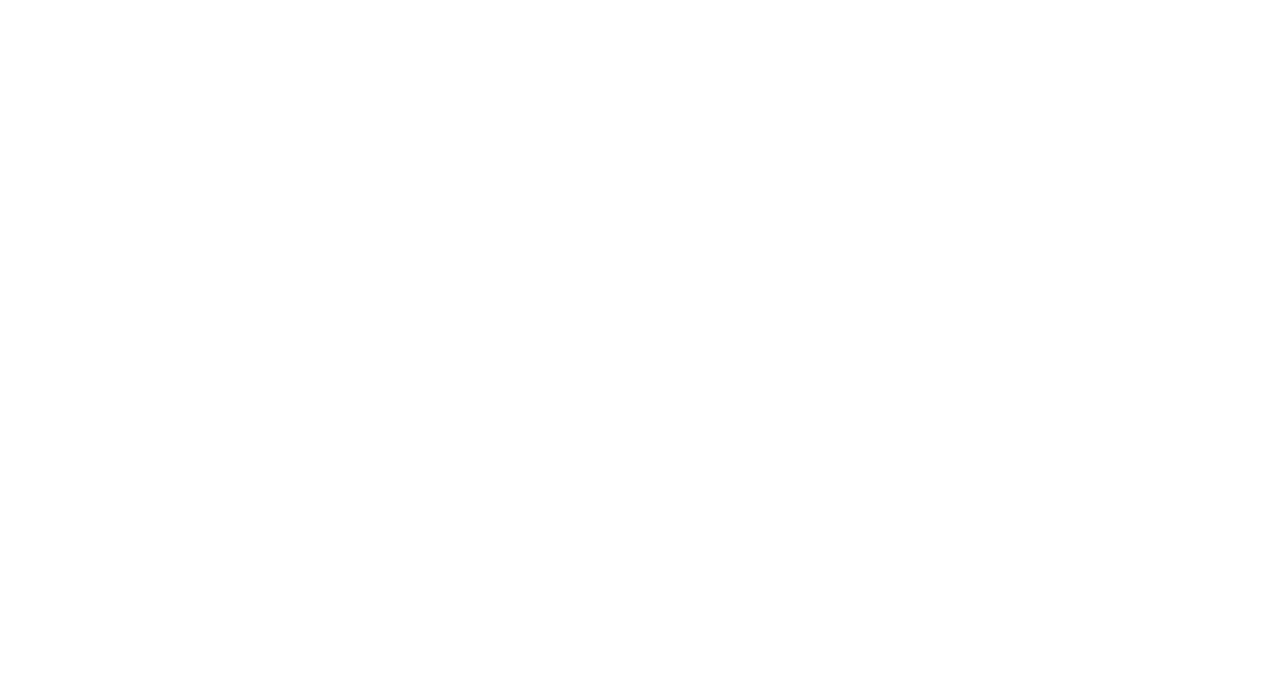 scroll, scrollTop: 0, scrollLeft: 0, axis: both 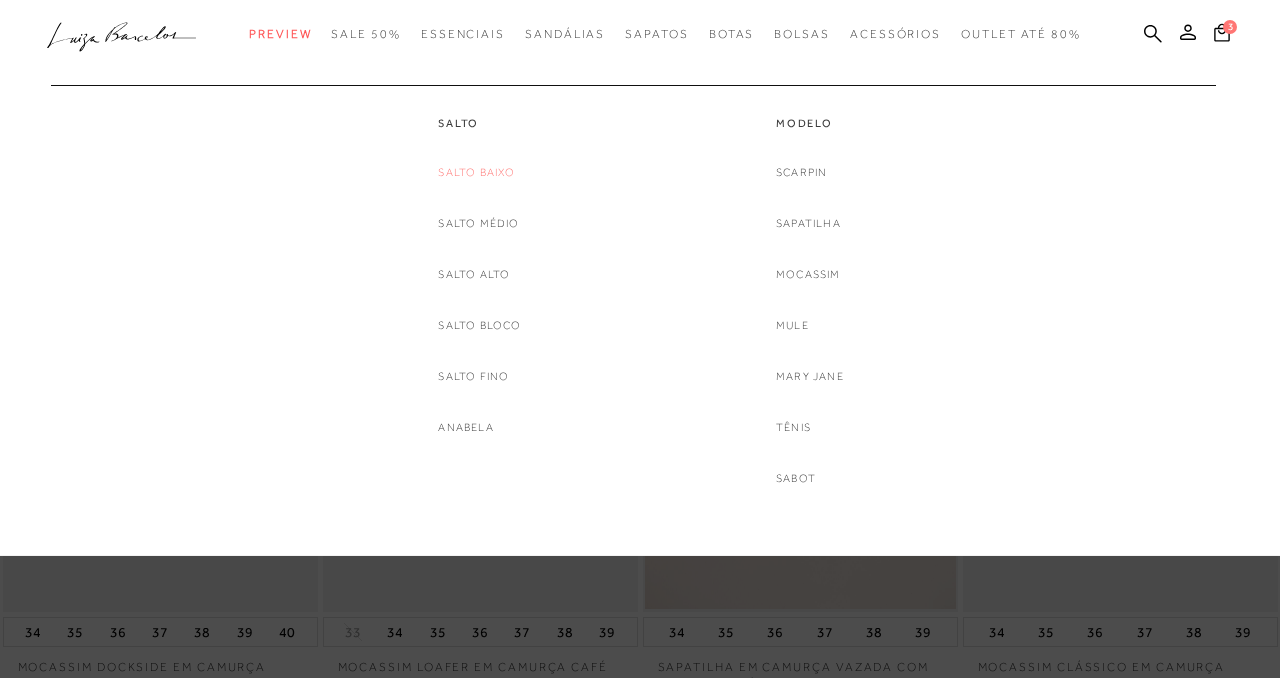 click on "Salto Baixo" at bounding box center (476, 172) 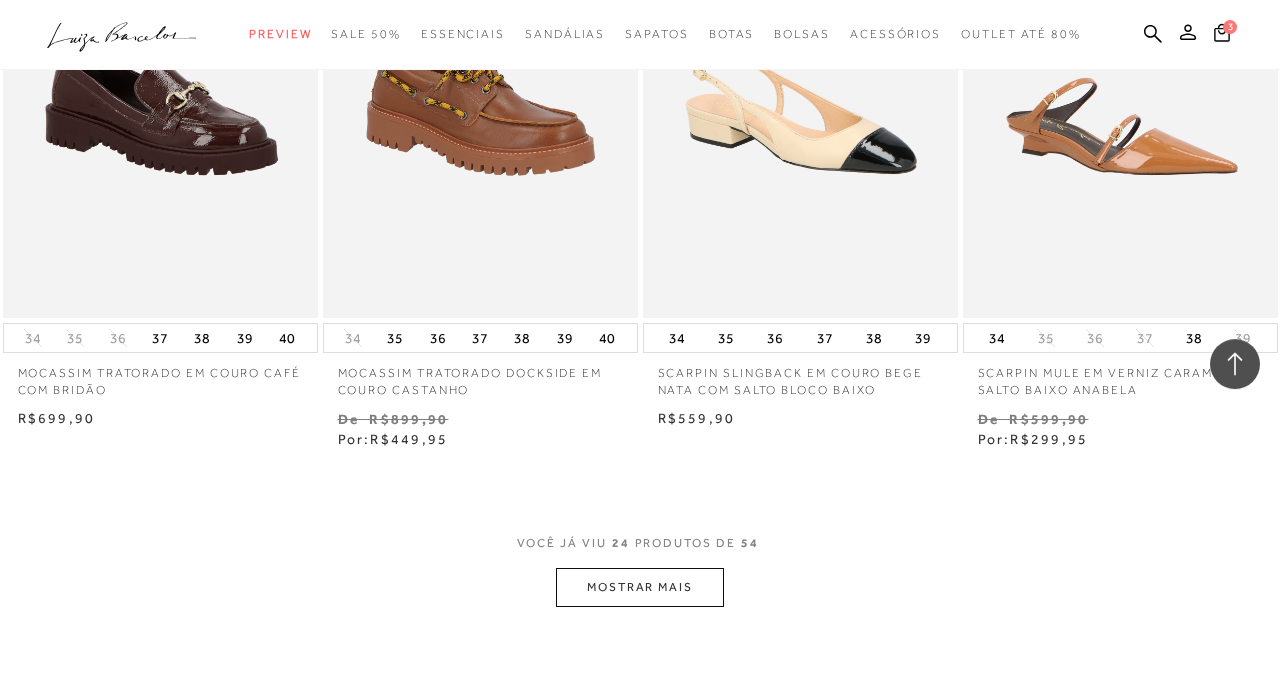 scroll, scrollTop: 3415, scrollLeft: 0, axis: vertical 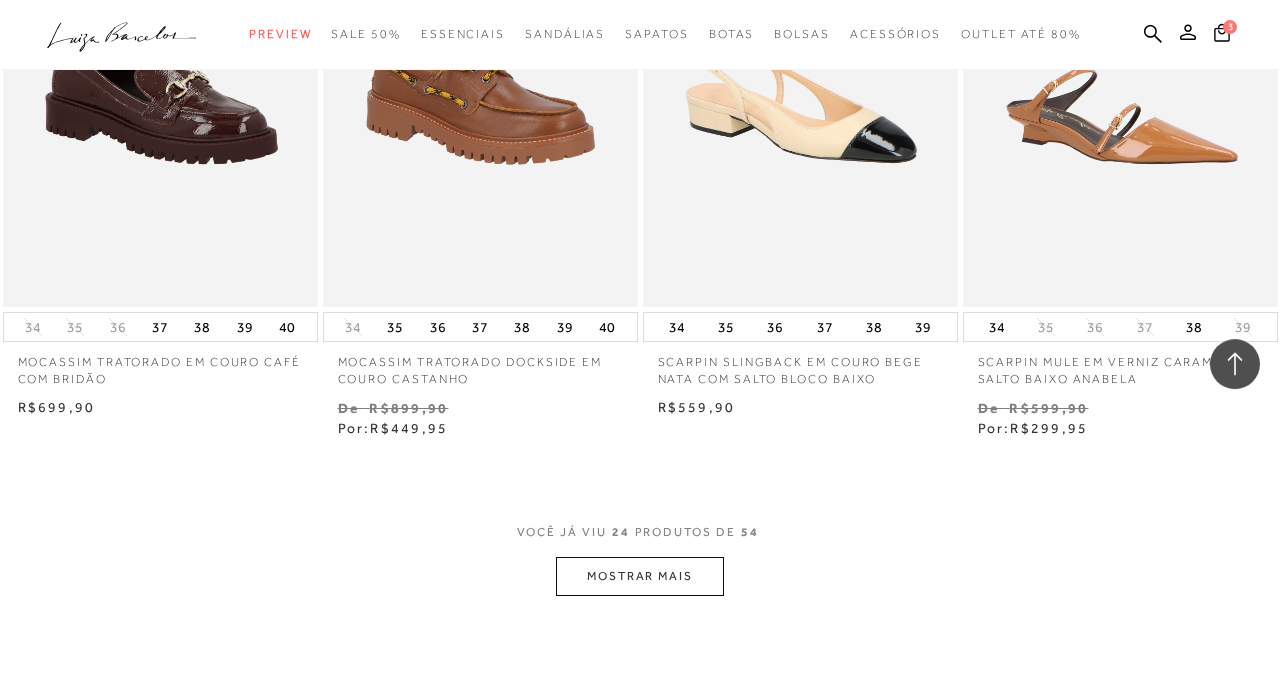 click on "MOSTRAR MAIS" at bounding box center [640, 576] 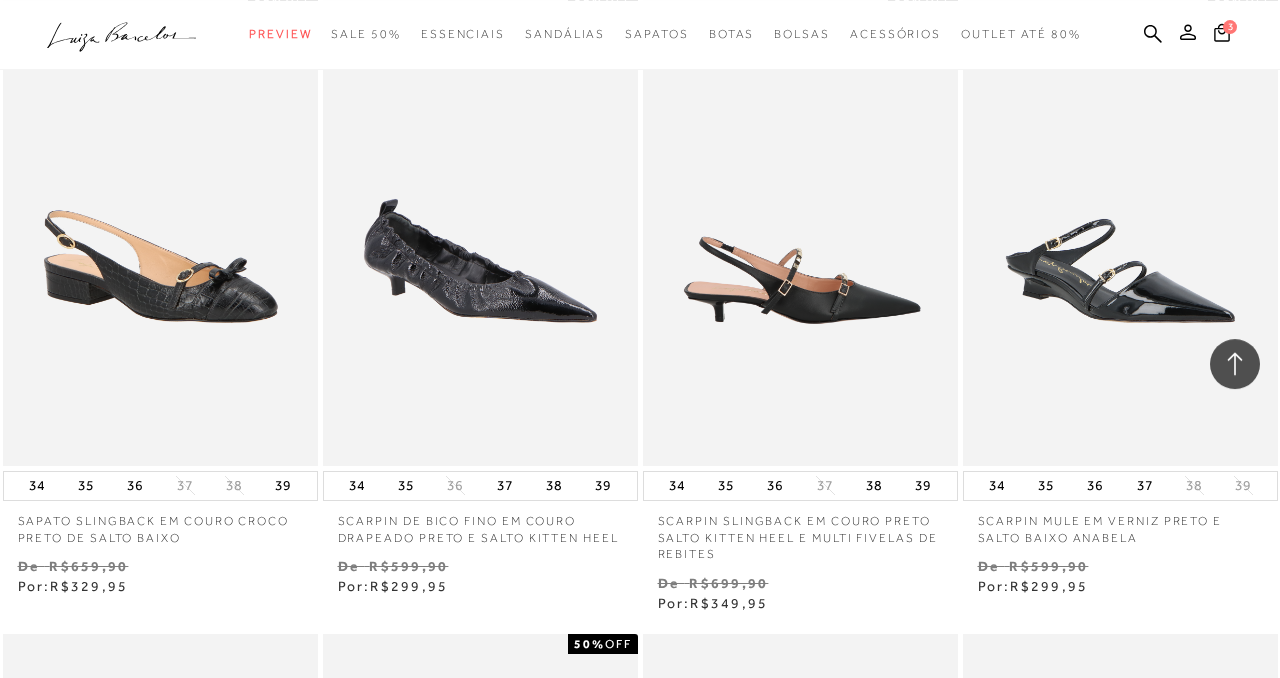 scroll, scrollTop: 3878, scrollLeft: 0, axis: vertical 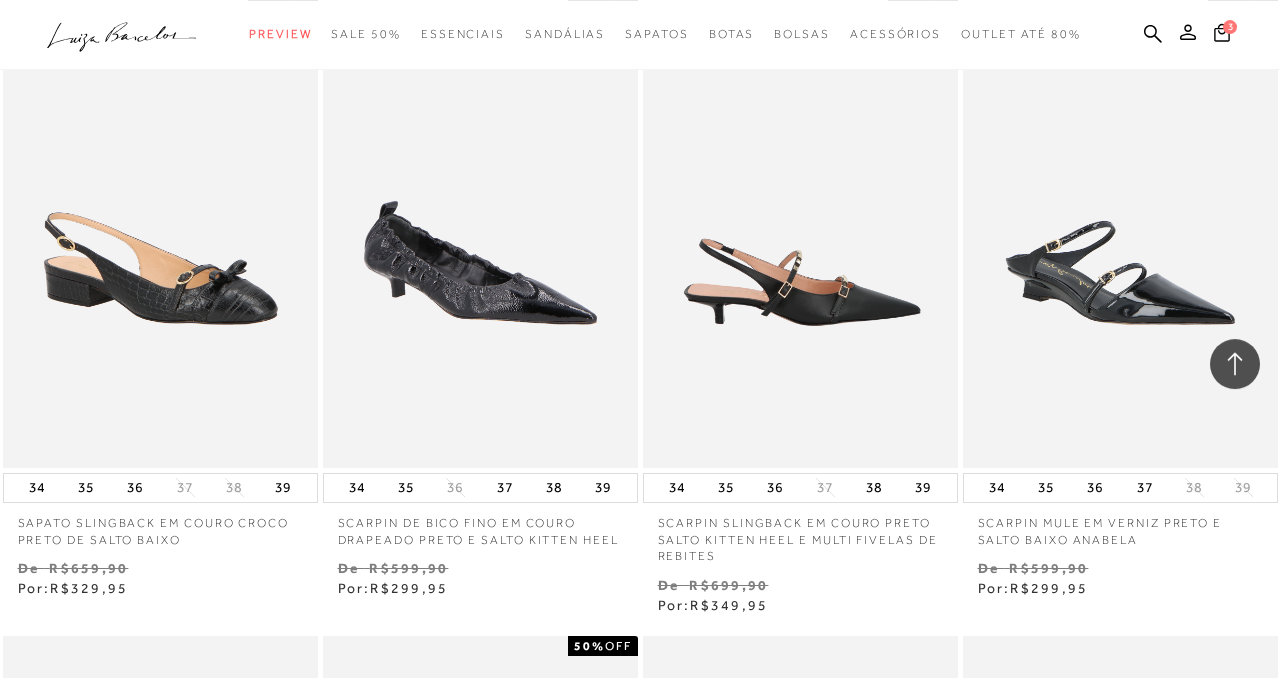 click at bounding box center [801, 231] 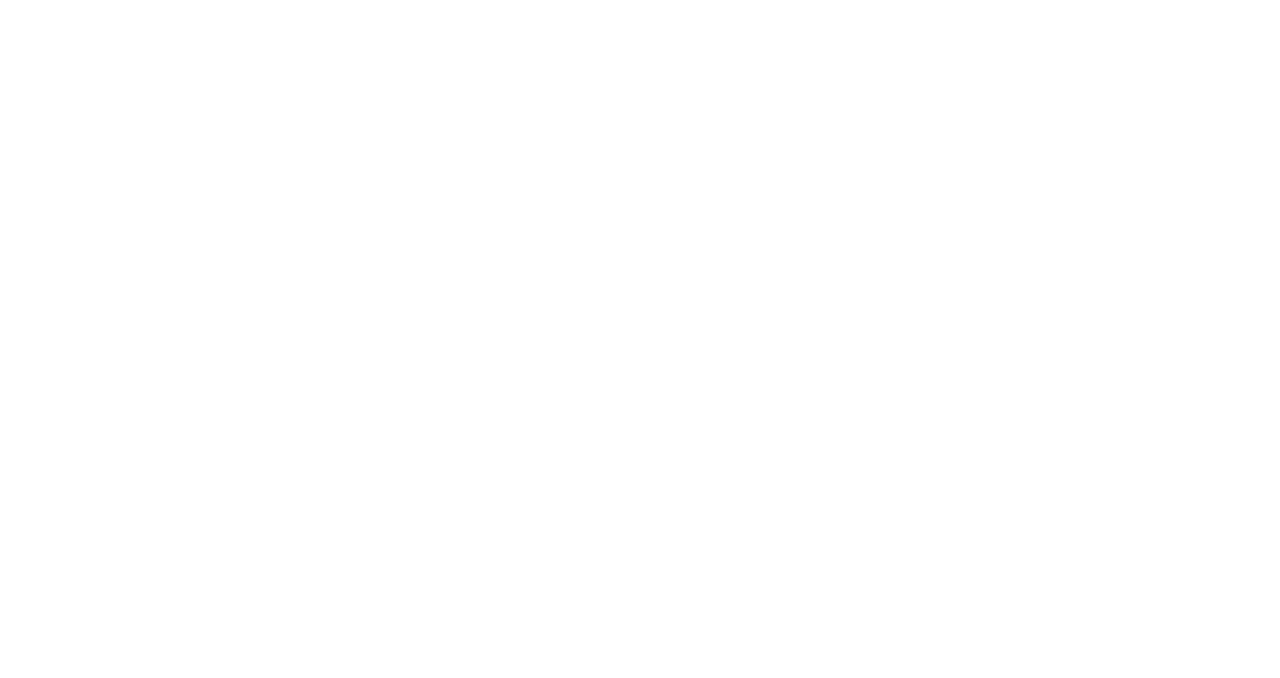 scroll, scrollTop: 0, scrollLeft: 0, axis: both 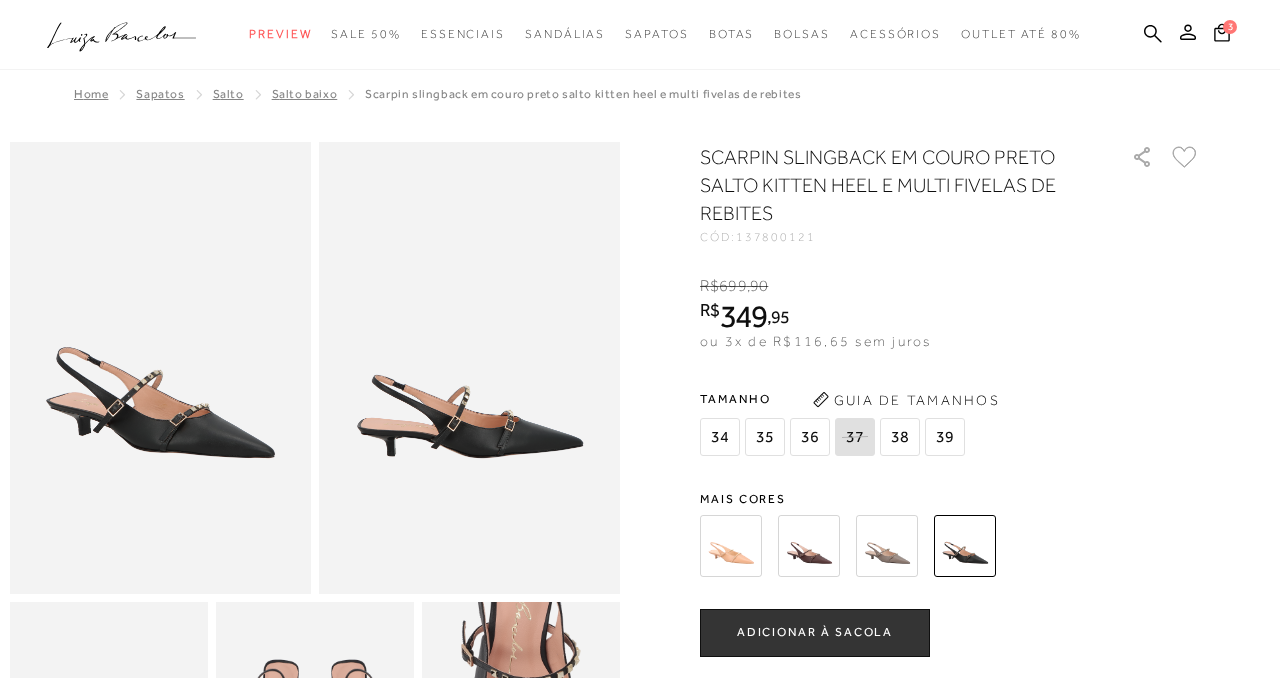 radio on "true" 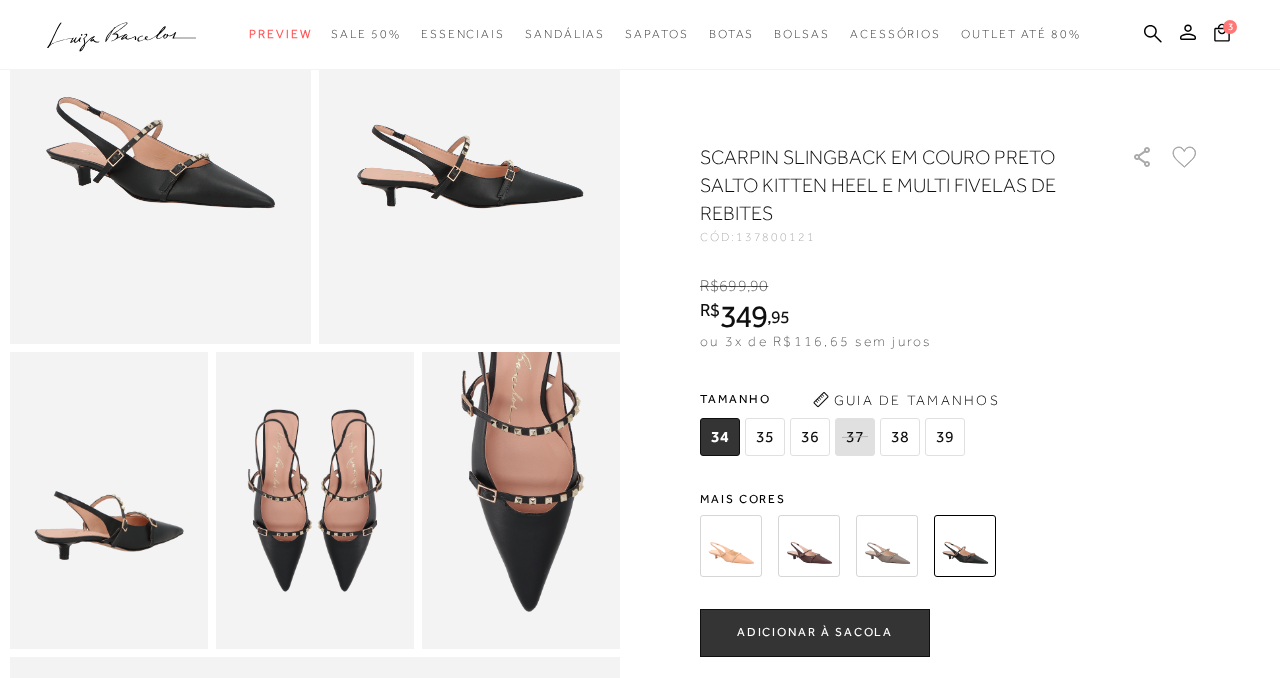 scroll, scrollTop: 249, scrollLeft: 0, axis: vertical 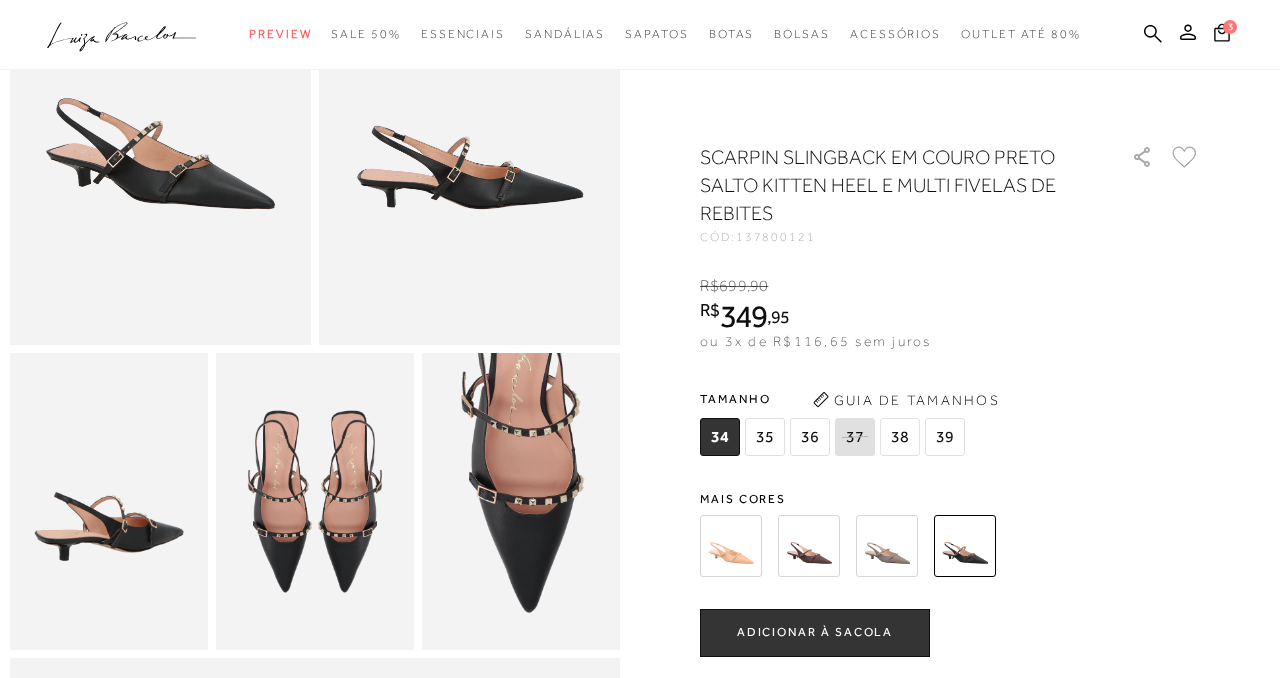 click at bounding box center [887, 546] 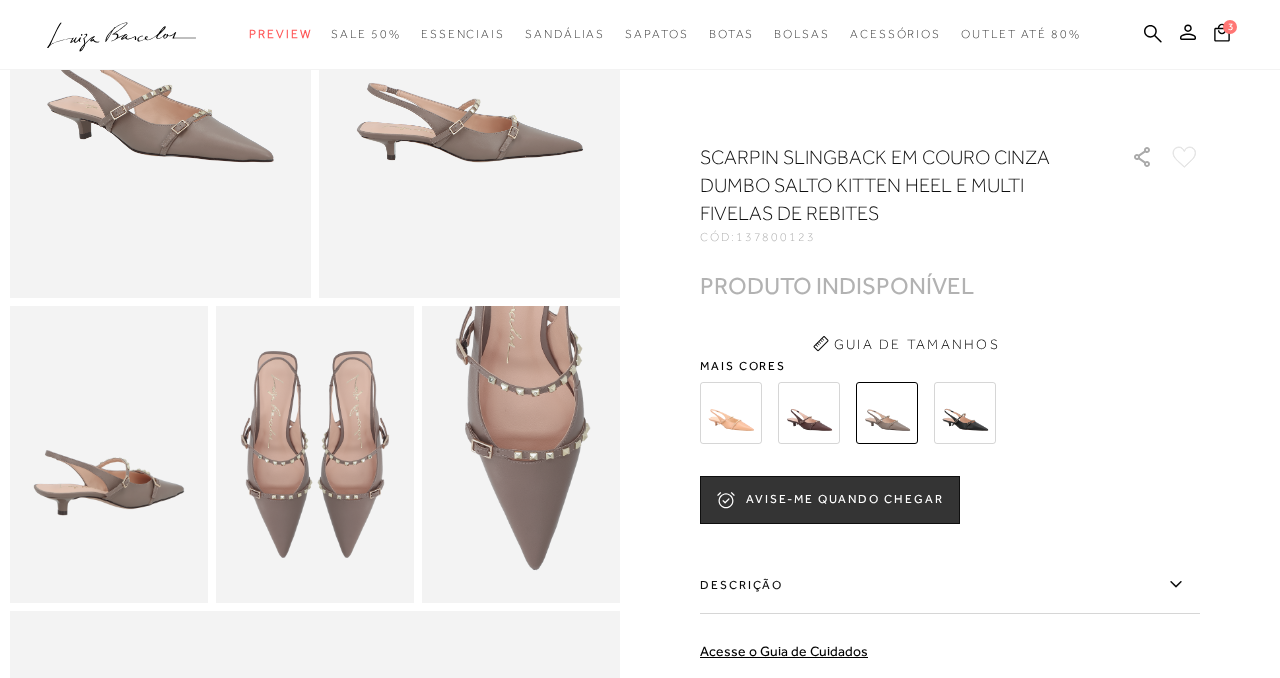scroll, scrollTop: 293, scrollLeft: 0, axis: vertical 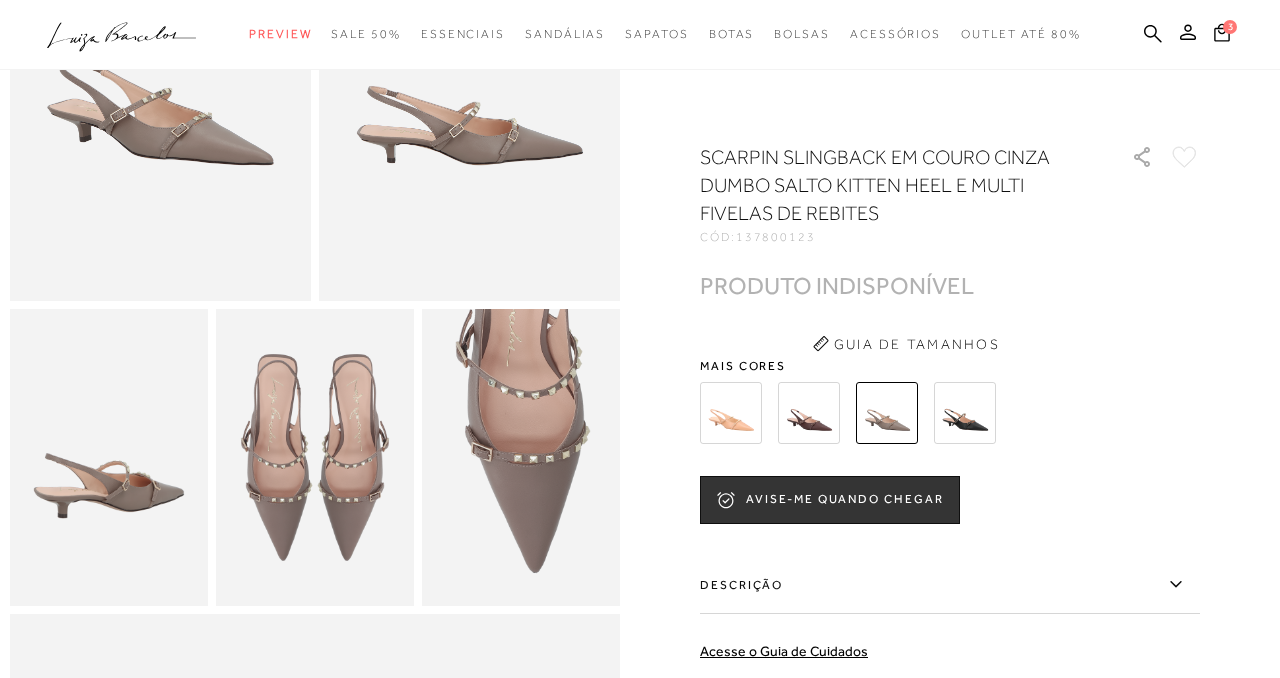 click at bounding box center [809, 413] 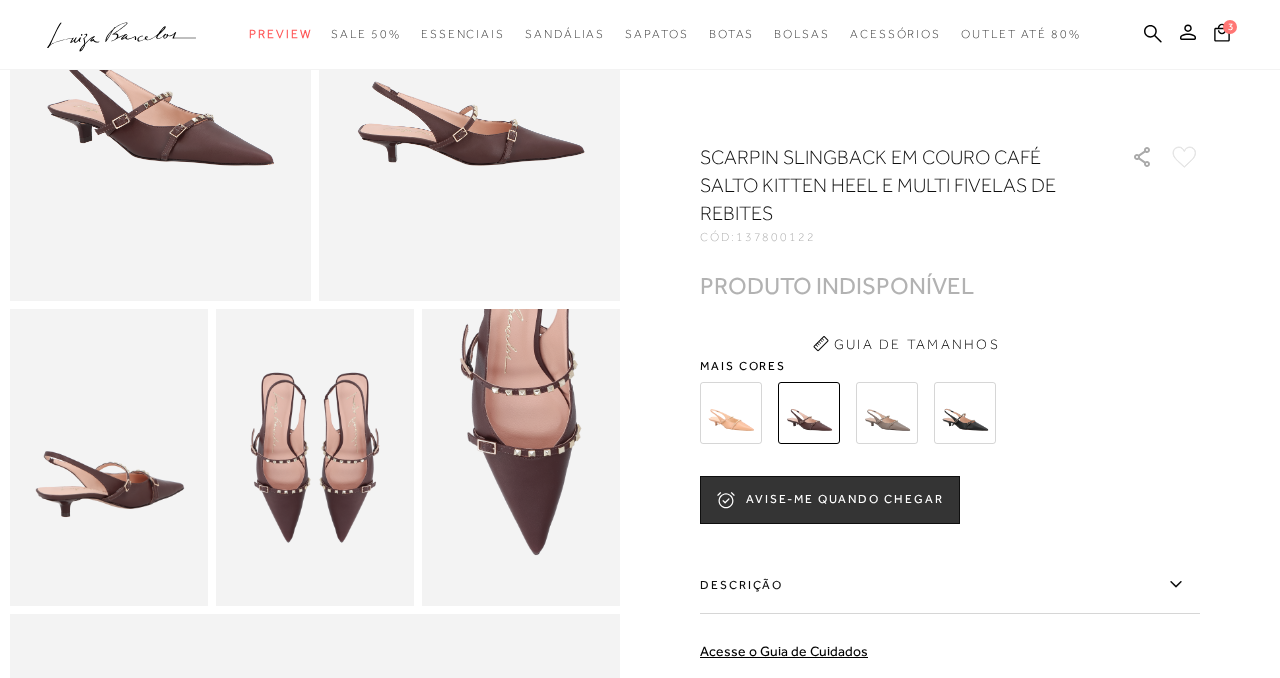 scroll, scrollTop: 0, scrollLeft: 0, axis: both 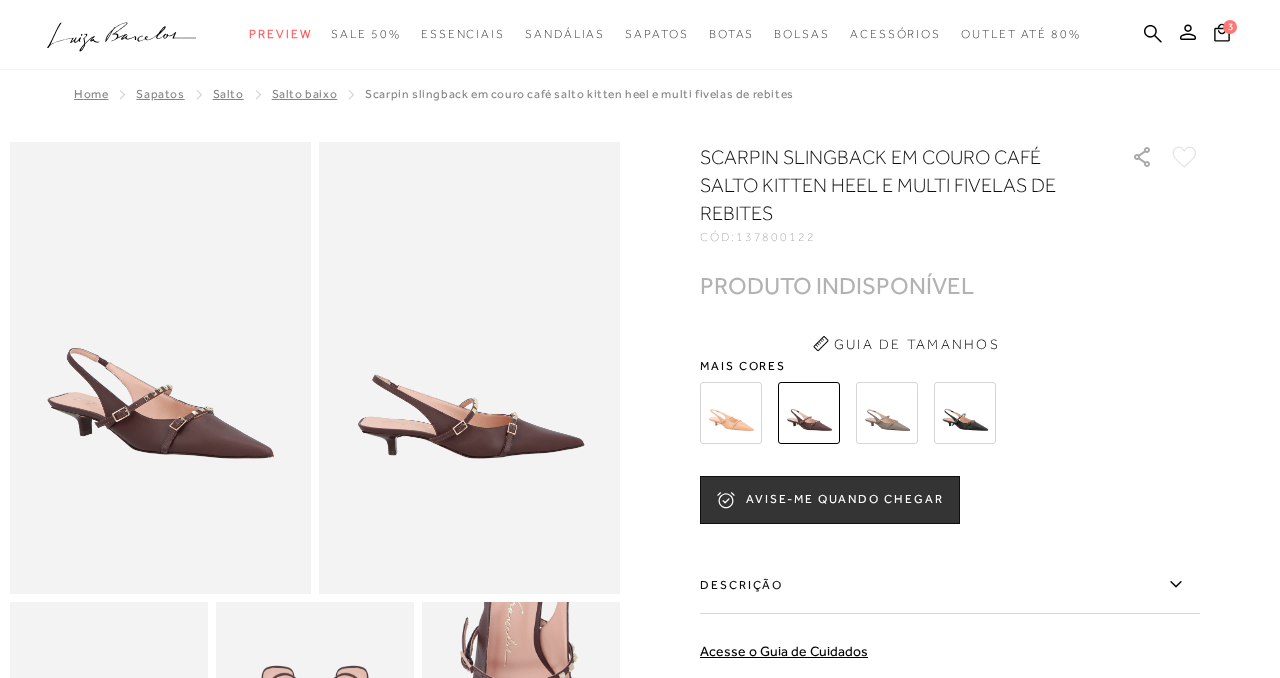 click at bounding box center (731, 413) 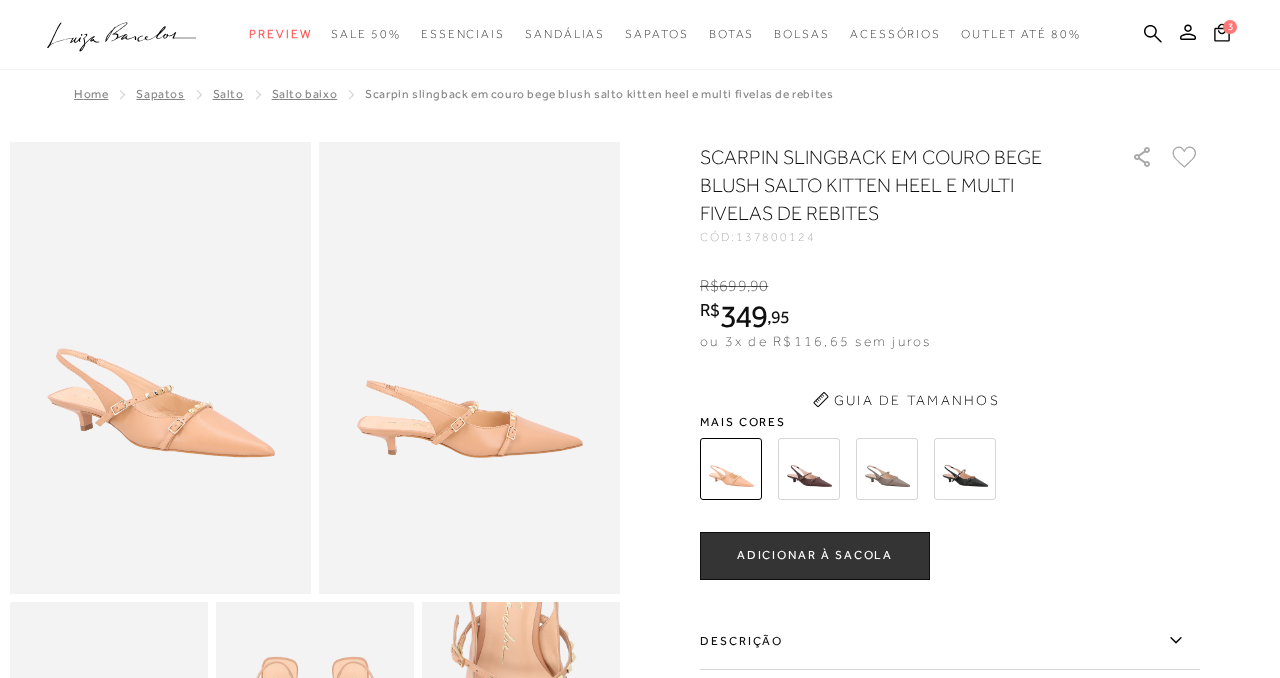 scroll, scrollTop: 154, scrollLeft: 0, axis: vertical 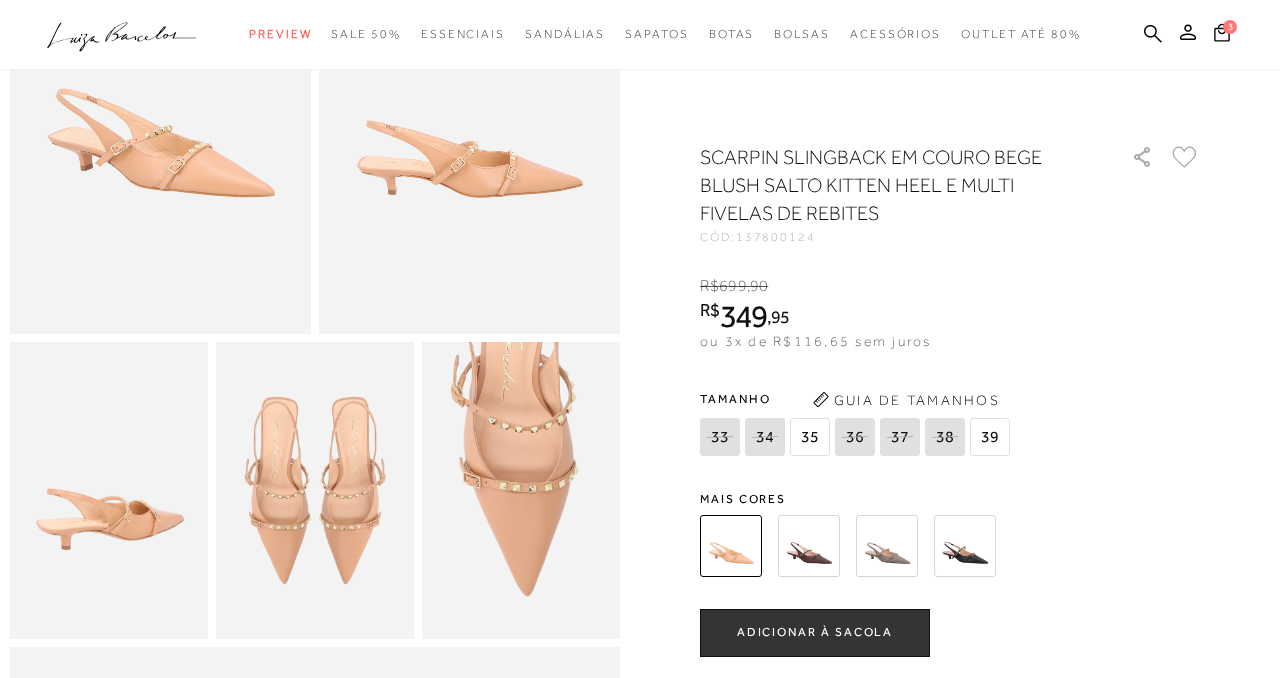 radio on "true" 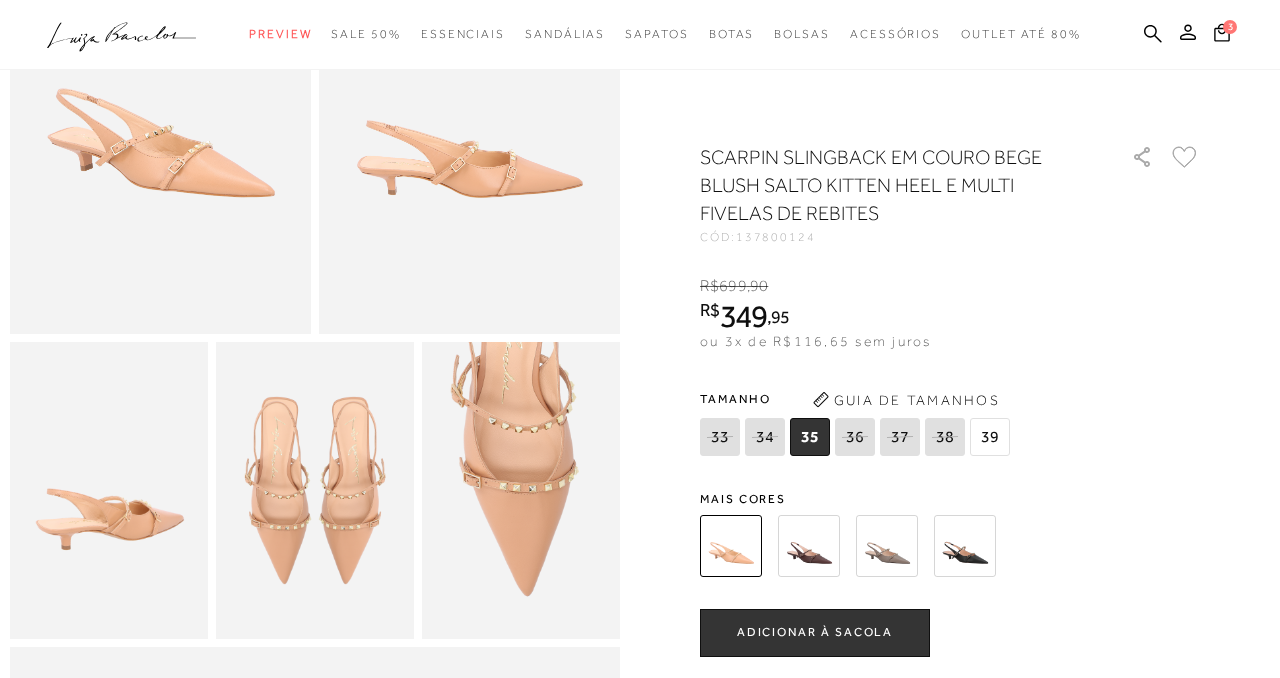 scroll, scrollTop: 265, scrollLeft: 0, axis: vertical 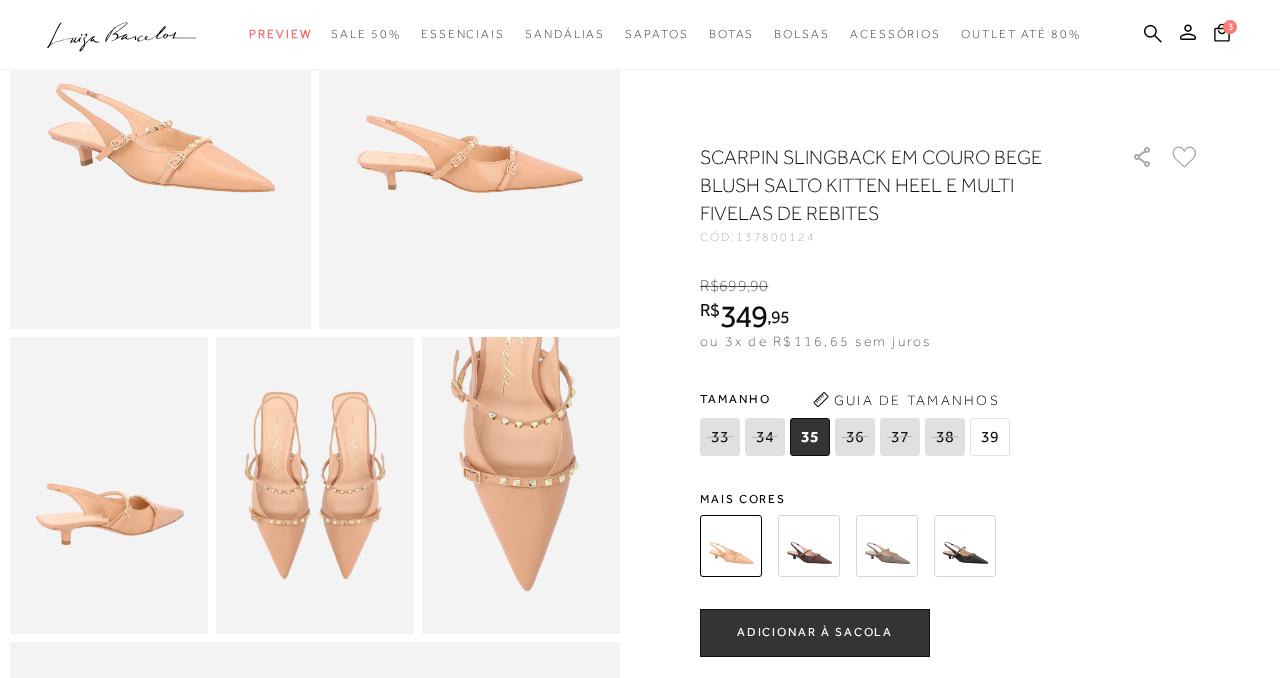 click on "39" at bounding box center [990, 437] 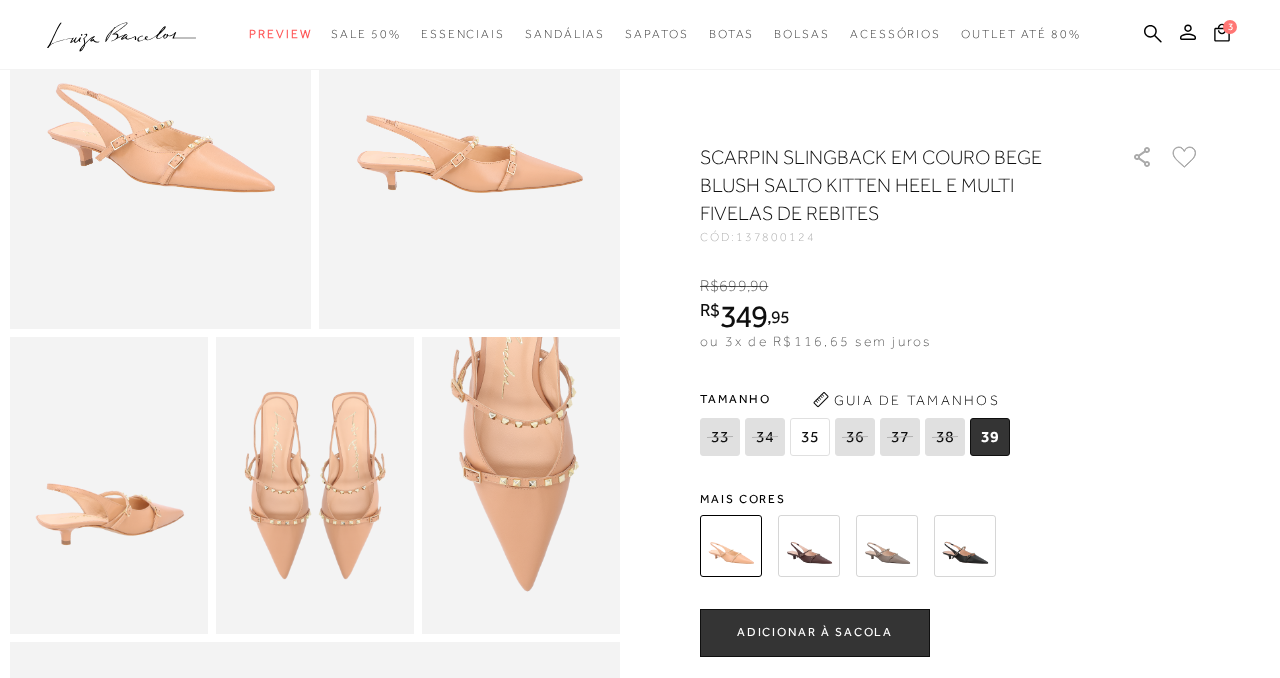 radio on "true" 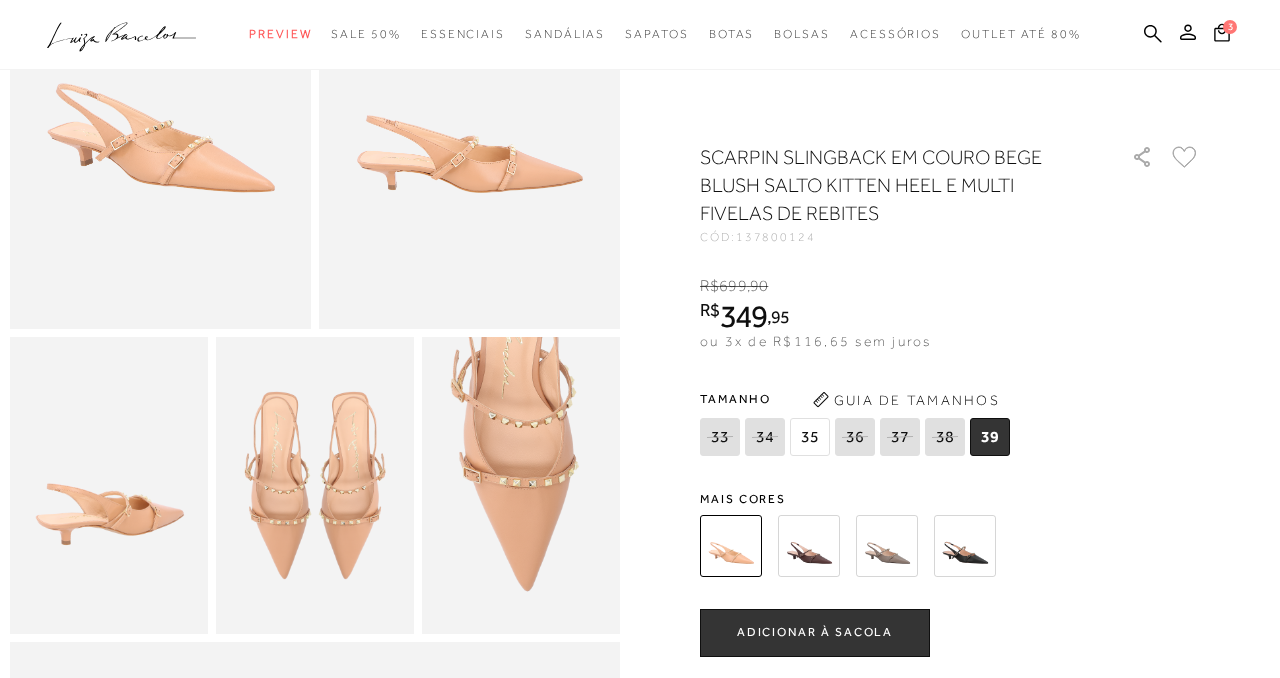click at bounding box center [965, 546] 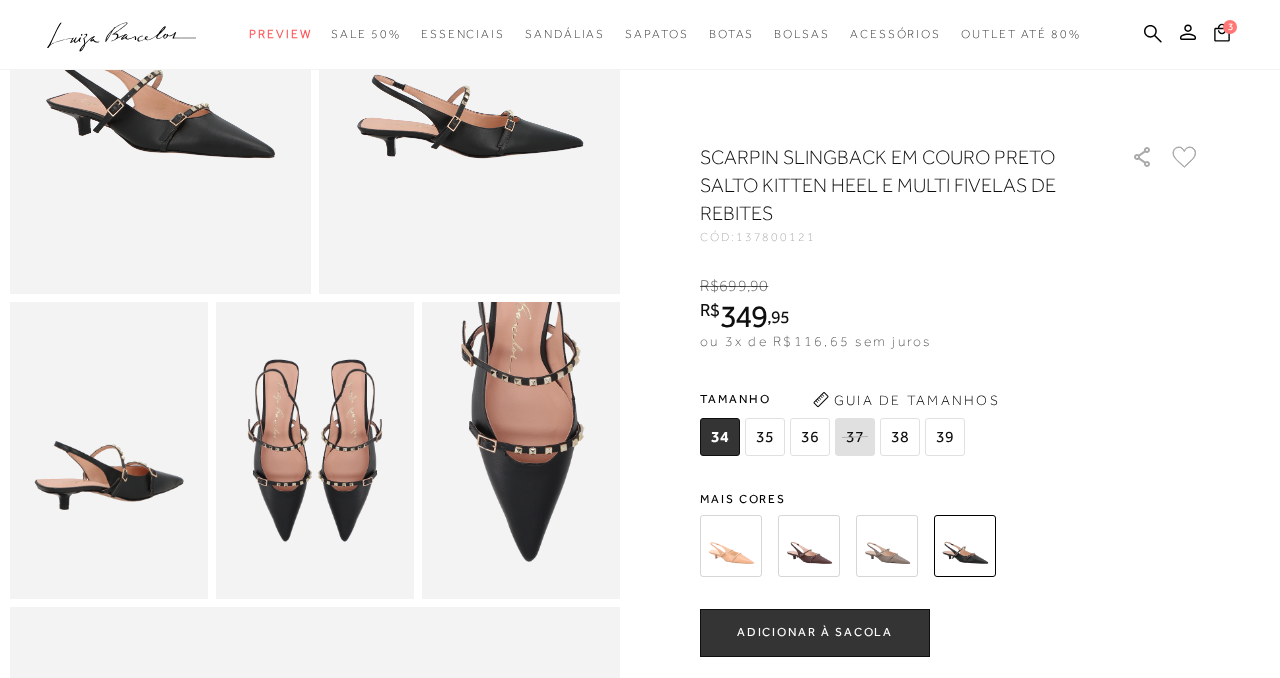 scroll, scrollTop: 341, scrollLeft: 0, axis: vertical 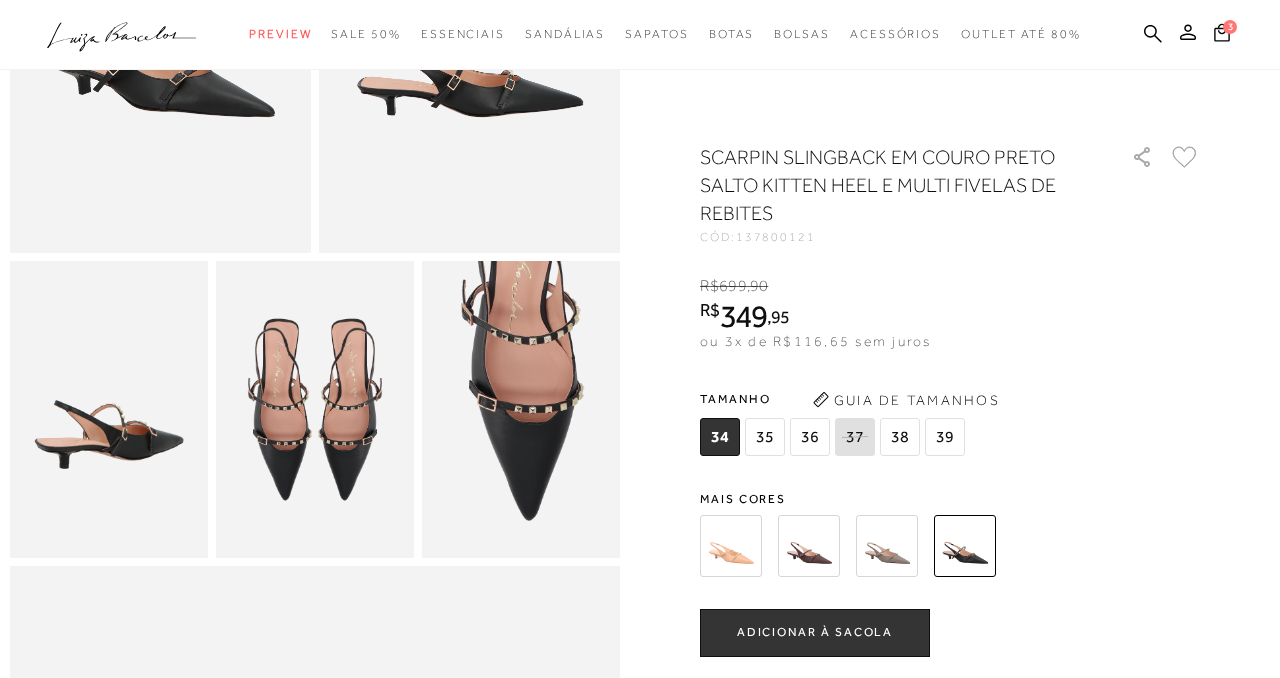 click on "39" at bounding box center [945, 437] 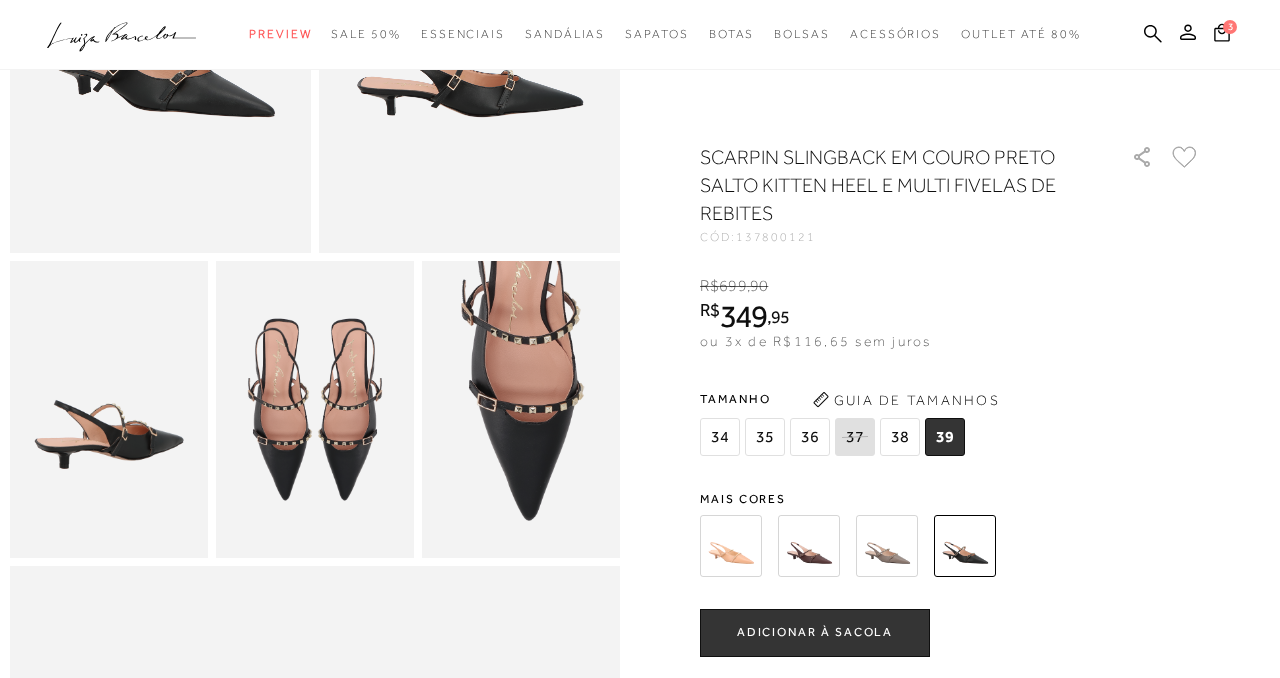 click on "ADICIONAR À SACOLA" at bounding box center [815, 632] 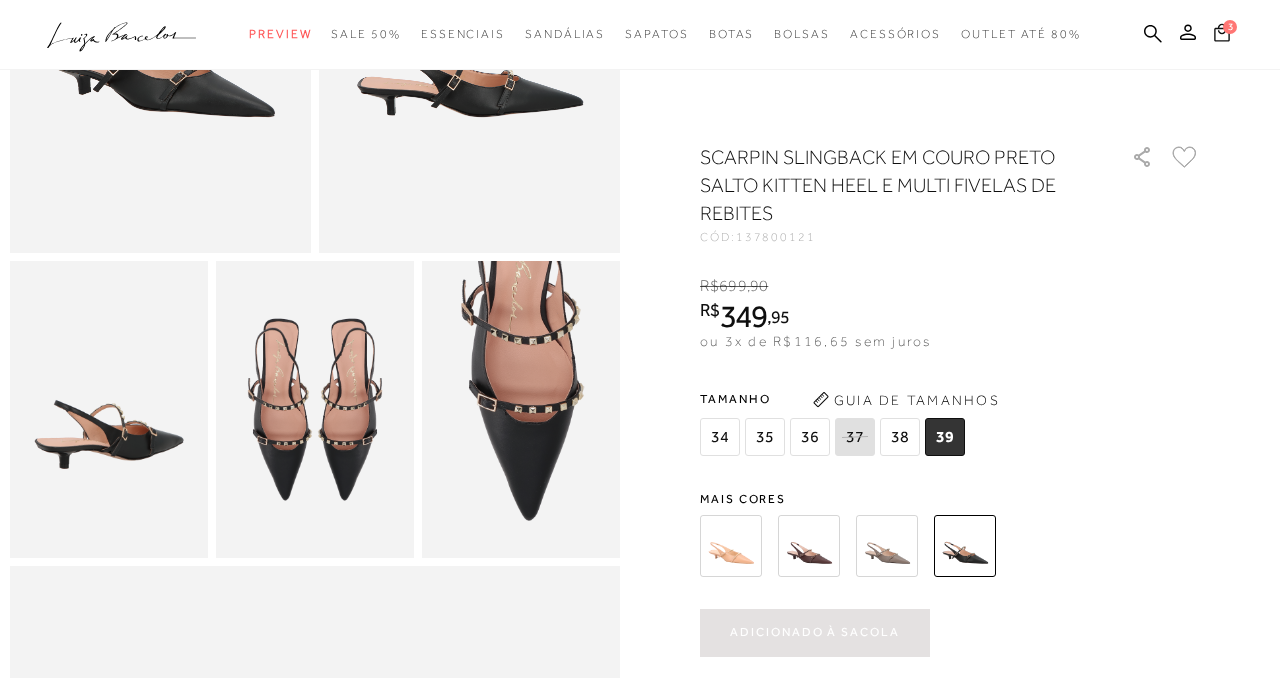 click 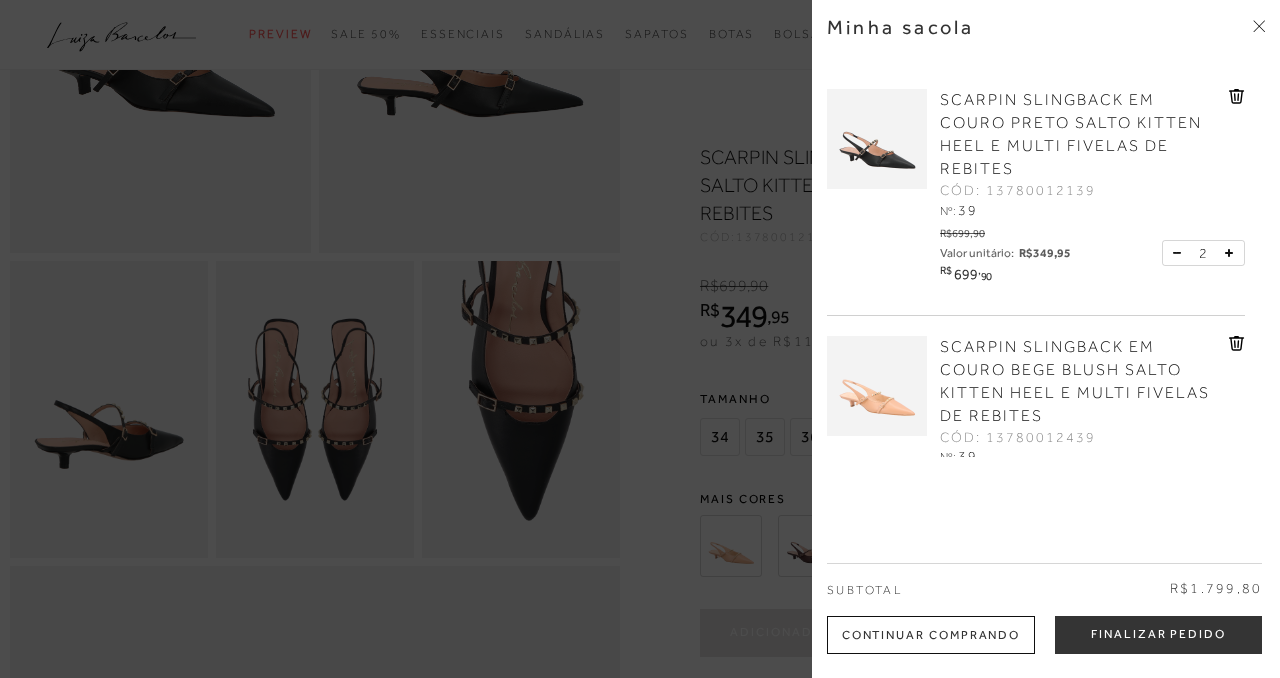 click at bounding box center [1181, 253] 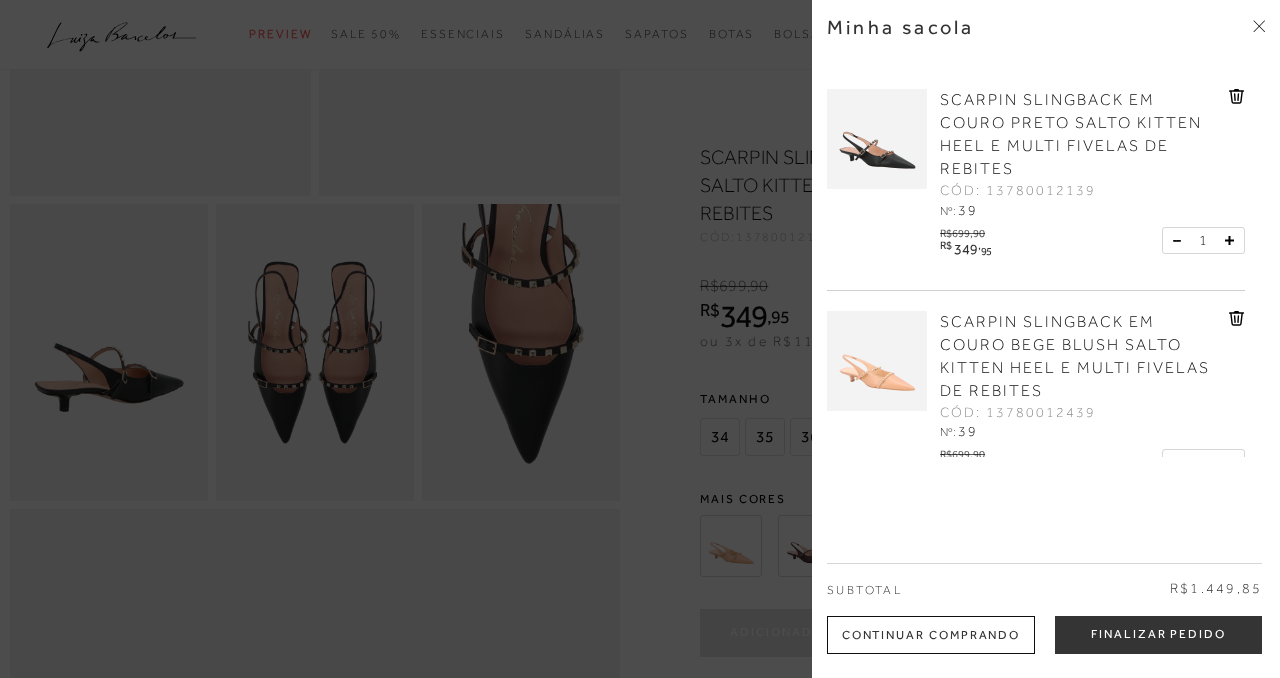 scroll, scrollTop: 742, scrollLeft: 0, axis: vertical 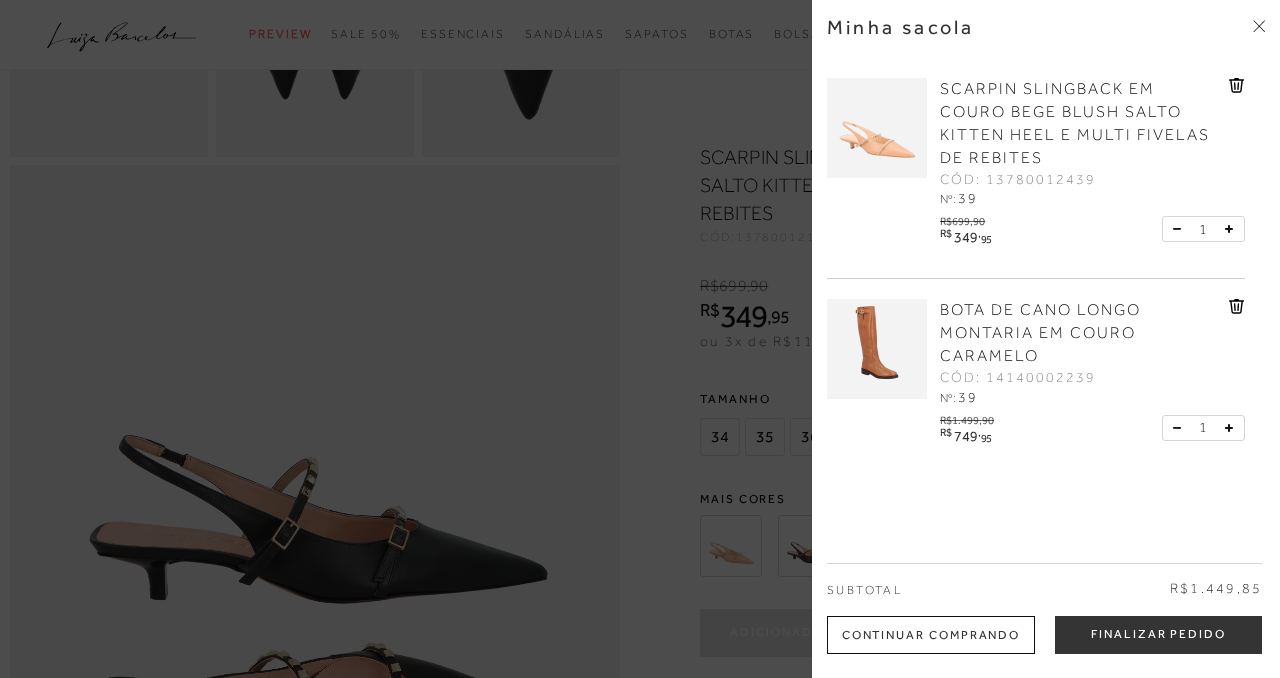click at bounding box center [877, 349] 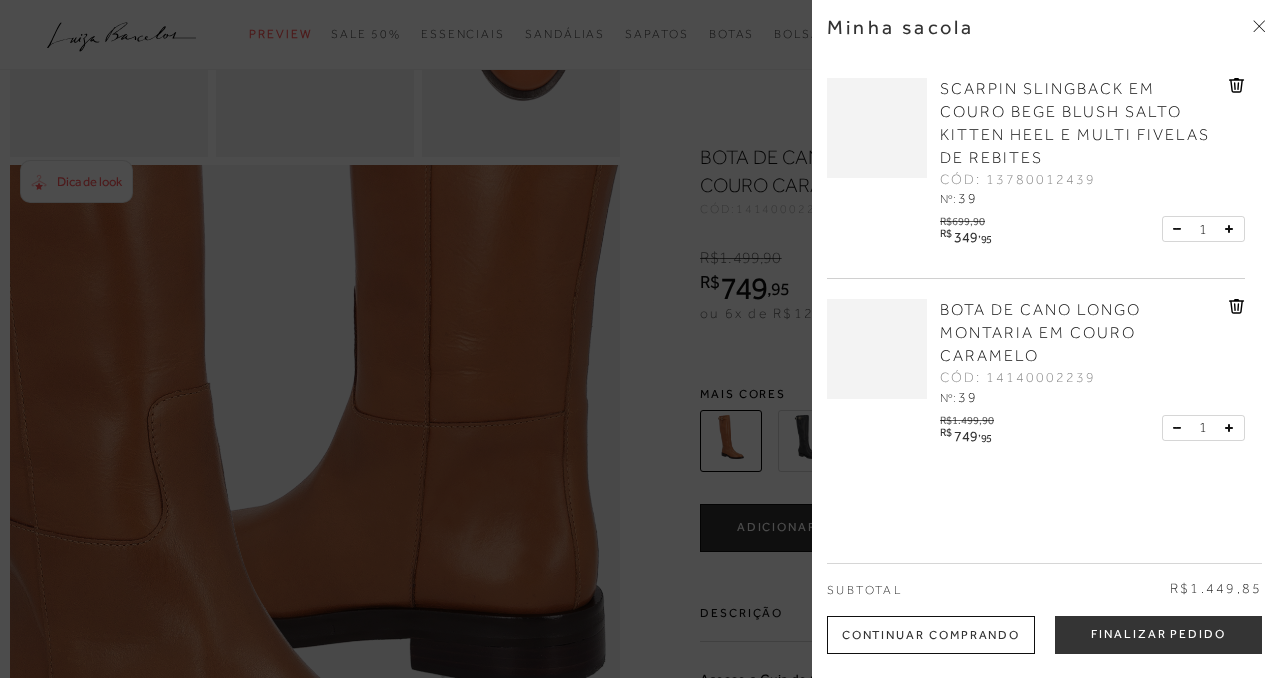 scroll, scrollTop: 0, scrollLeft: 0, axis: both 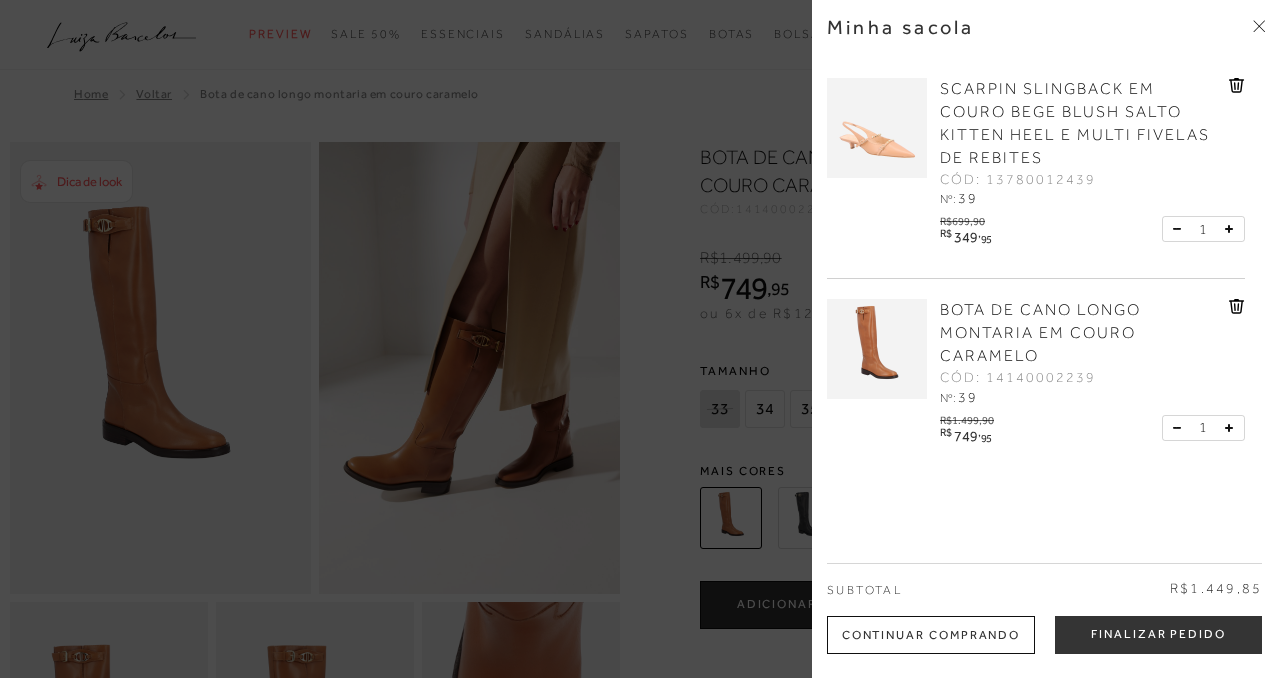 radio on "true" 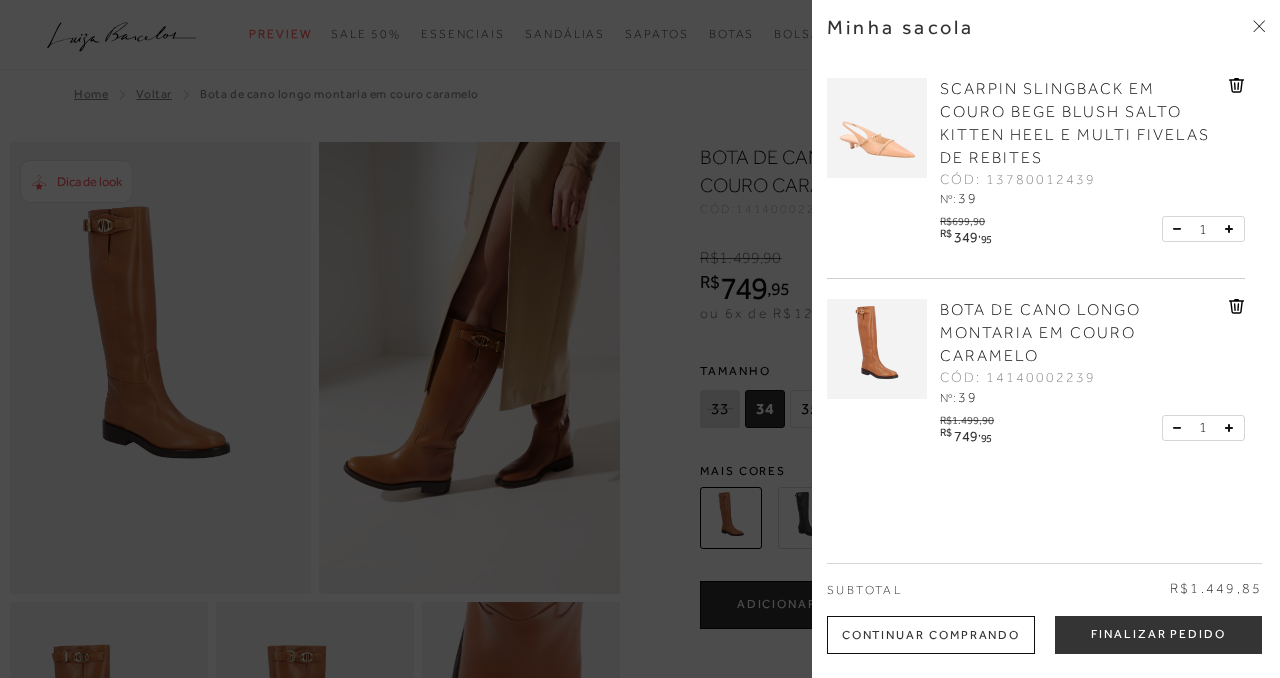click at bounding box center [640, 339] 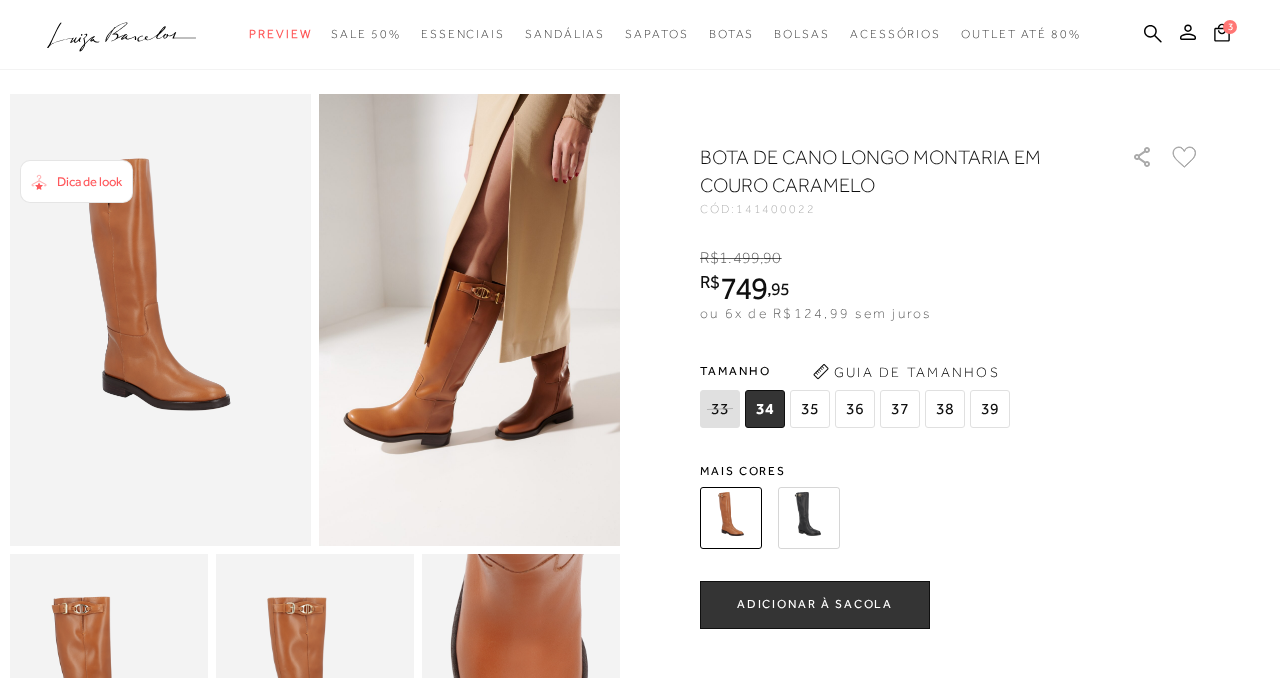 scroll, scrollTop: 0, scrollLeft: 0, axis: both 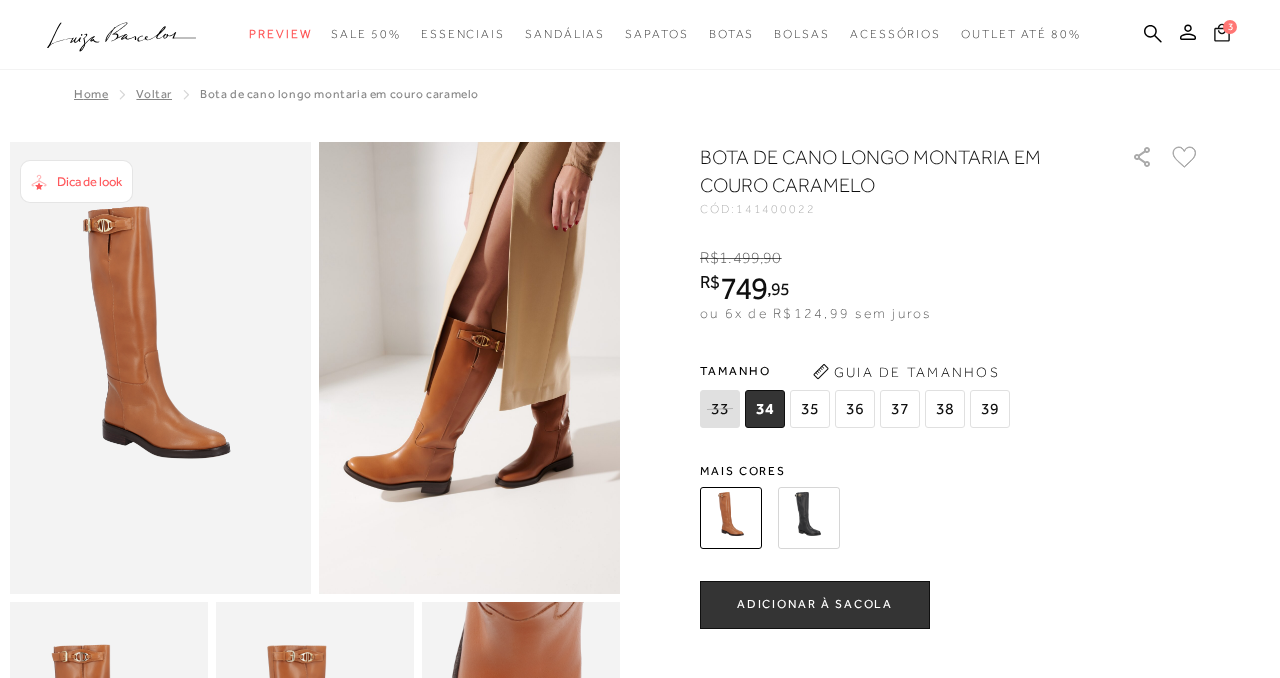 click 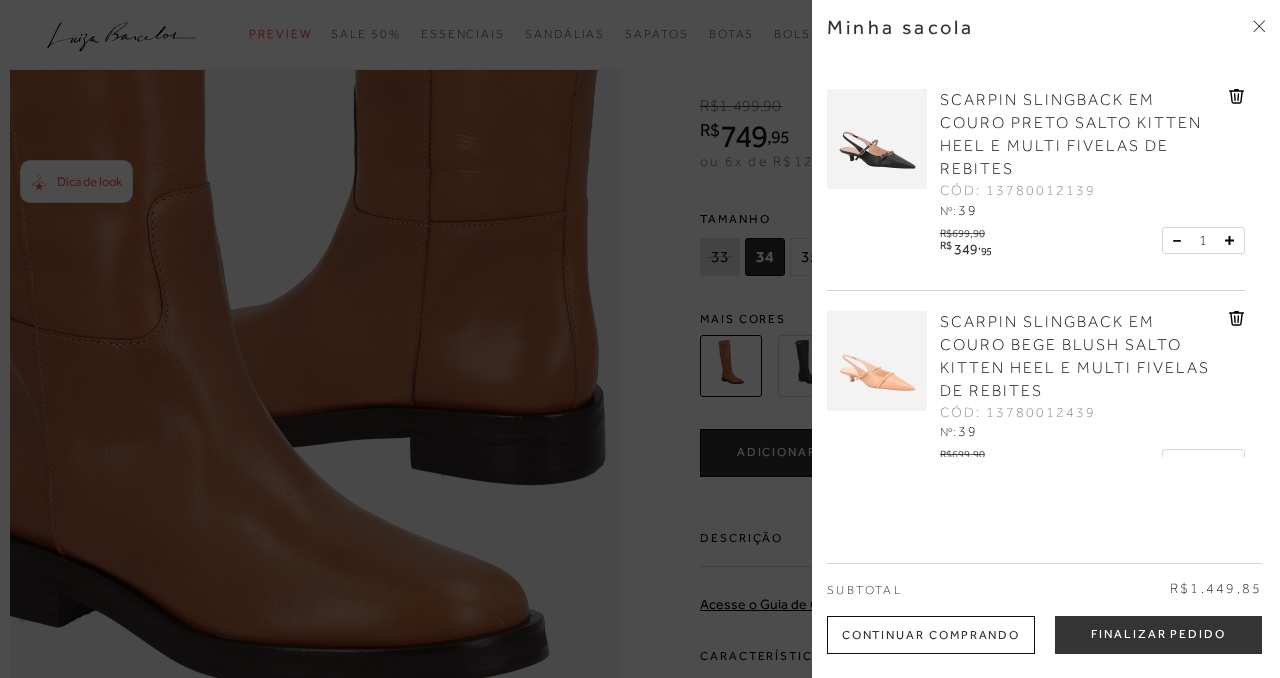 scroll, scrollTop: 1718, scrollLeft: 0, axis: vertical 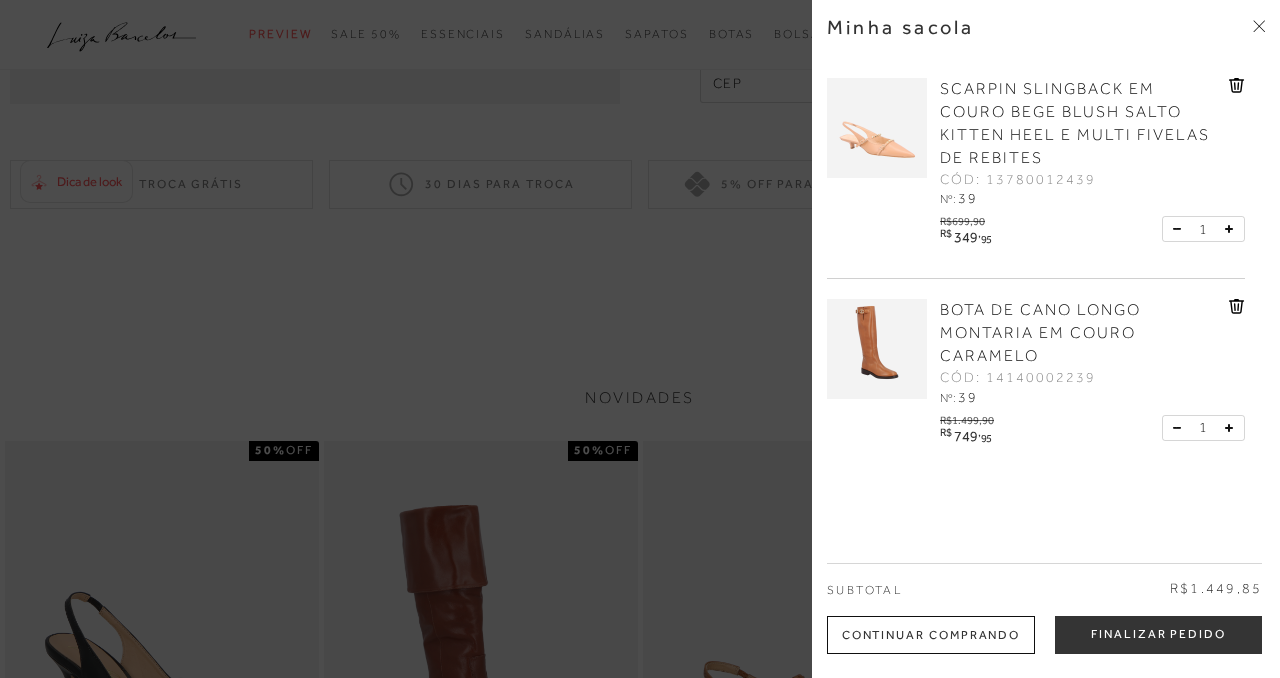 click 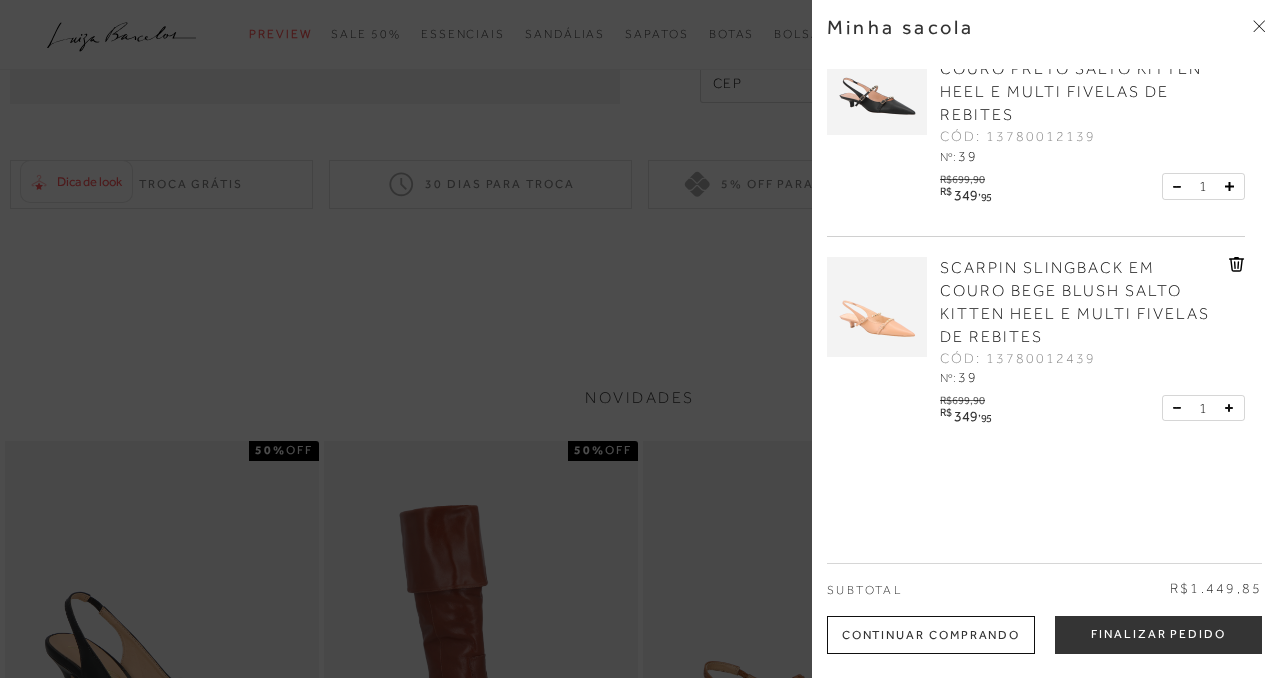 scroll, scrollTop: 33, scrollLeft: 0, axis: vertical 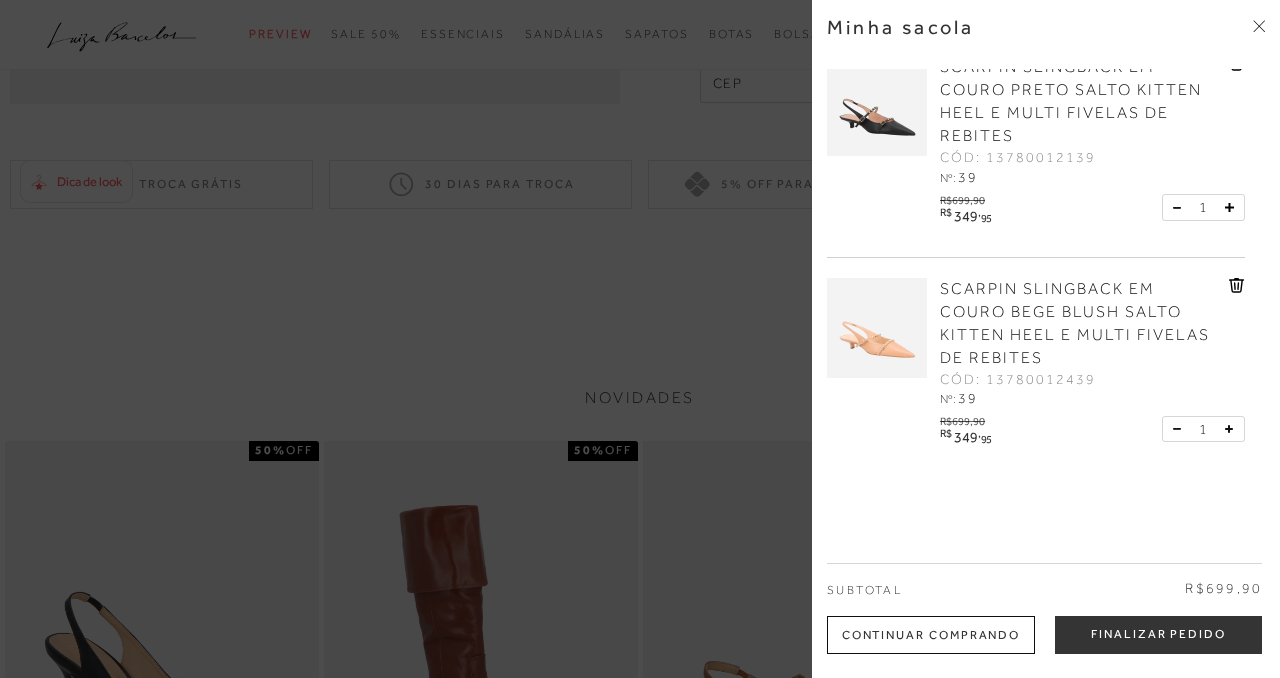 click at bounding box center (640, 339) 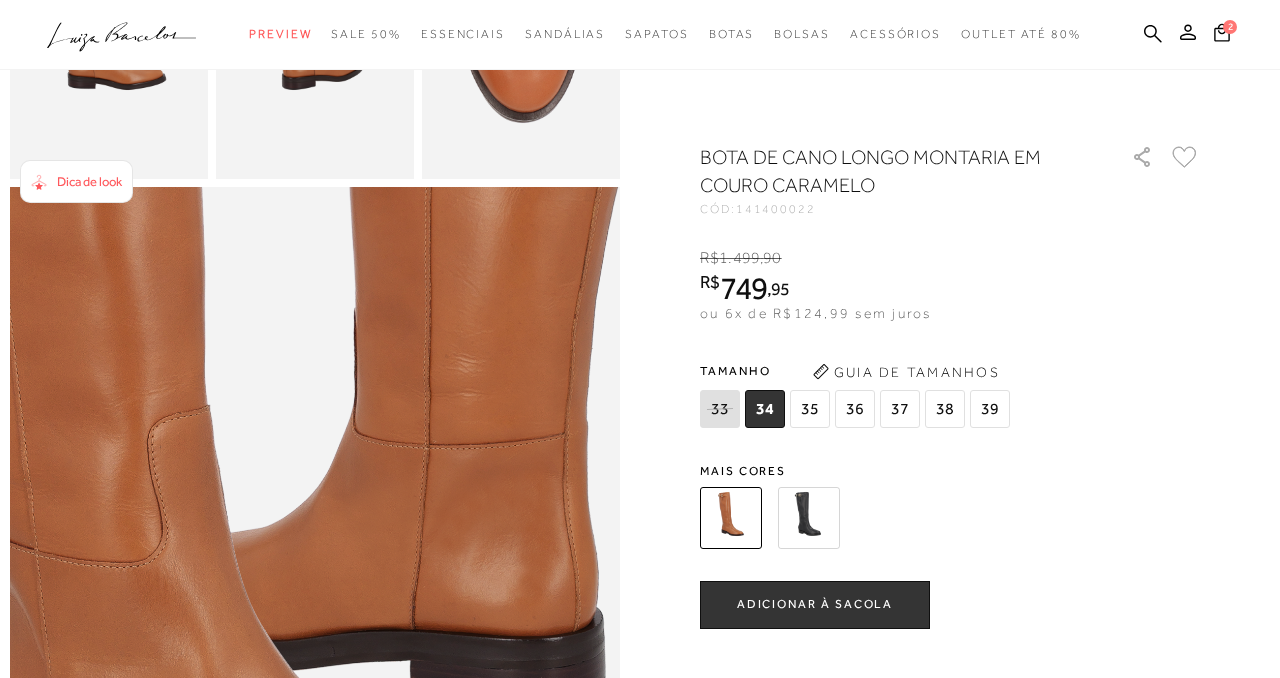 scroll, scrollTop: 0, scrollLeft: 0, axis: both 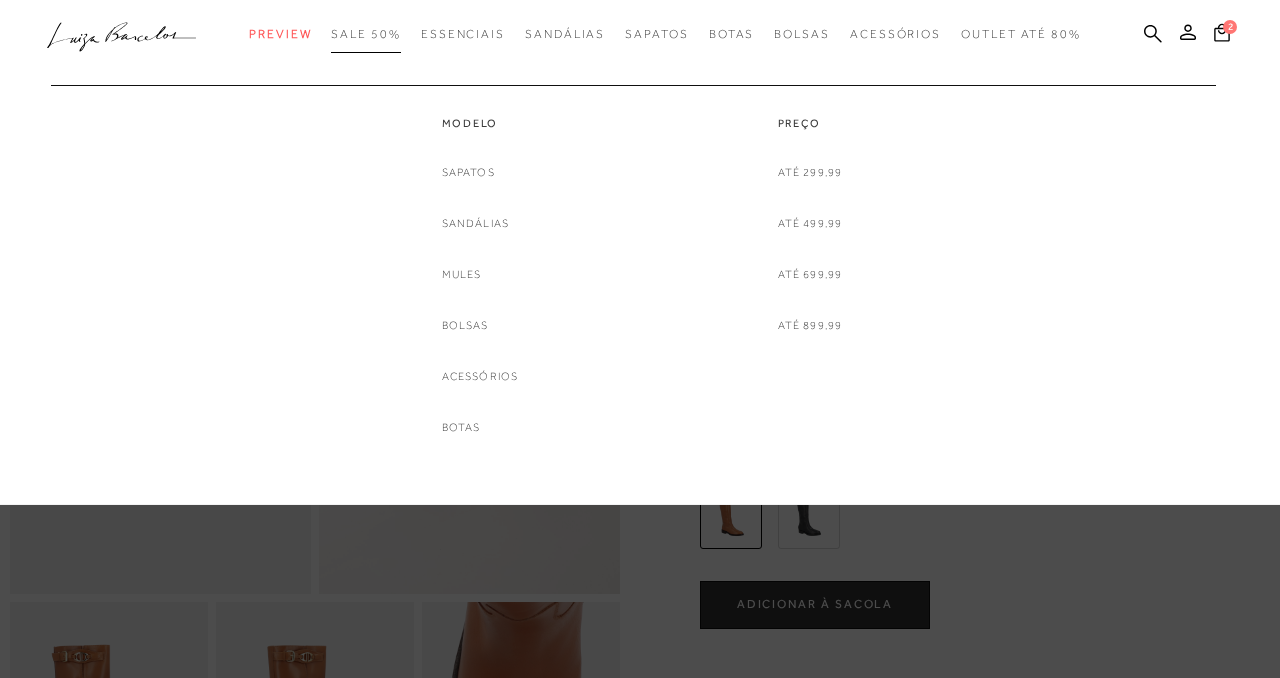 click on "SALE 50%" at bounding box center (365, 34) 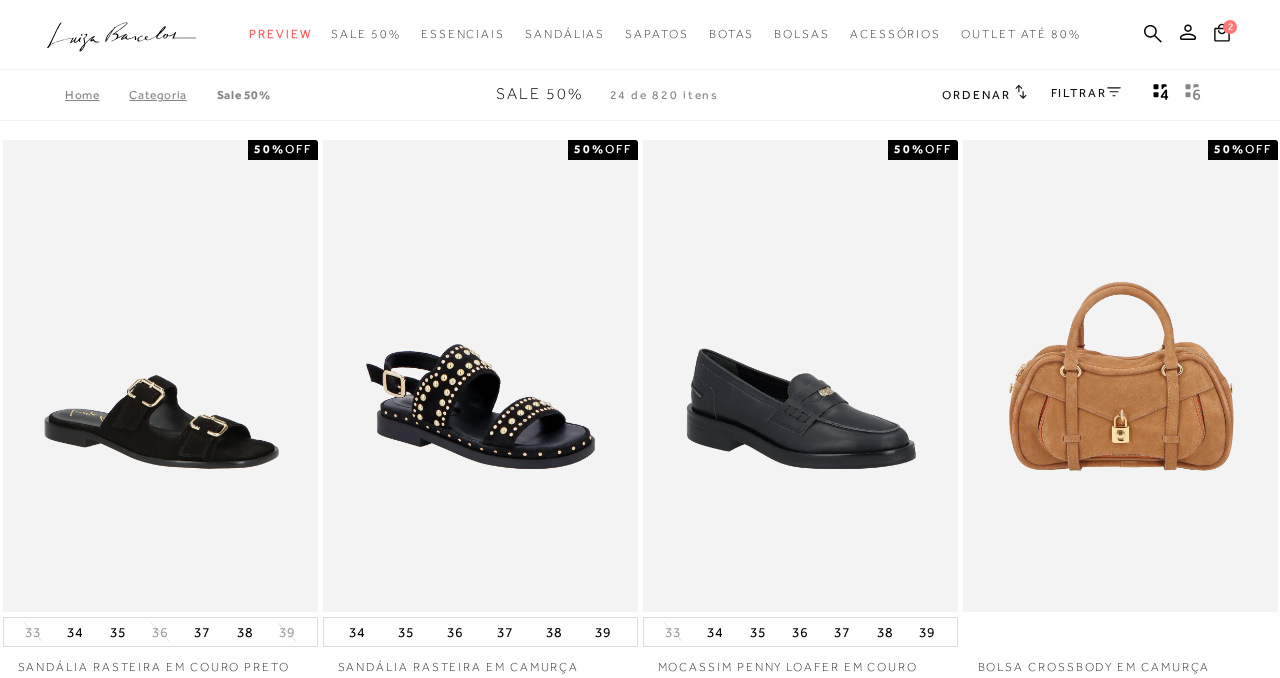 click on "FILTRAR" at bounding box center [1086, 93] 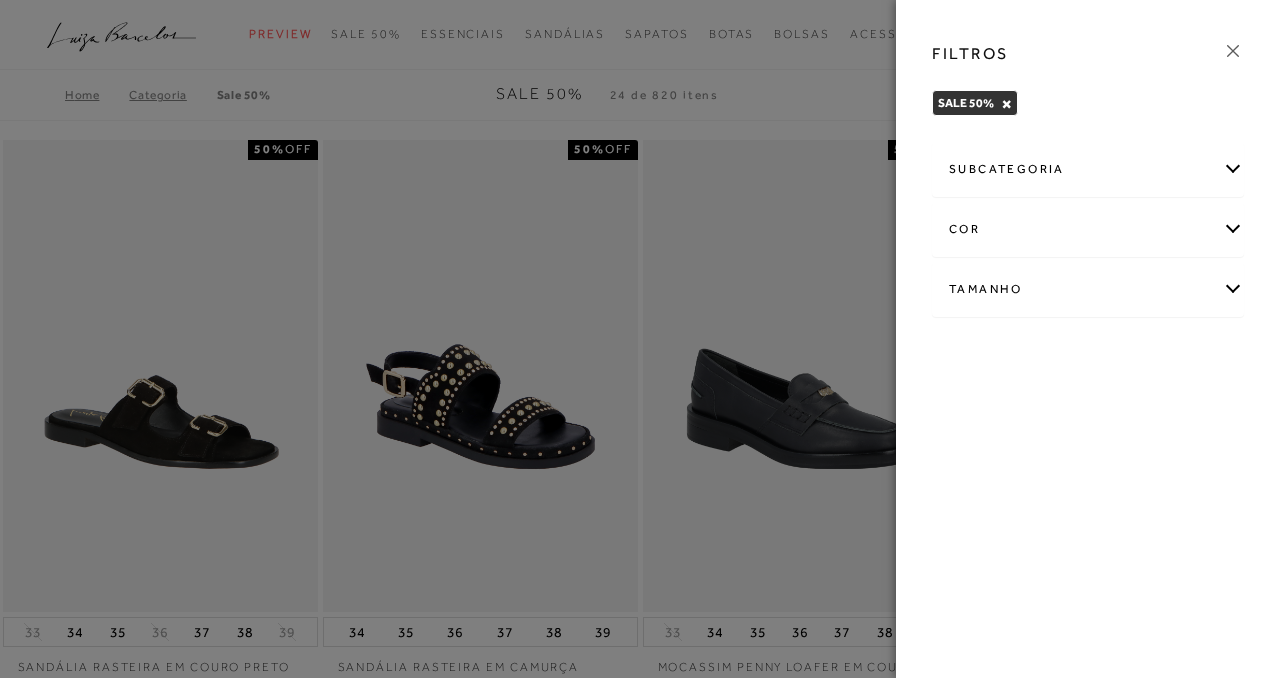 click on "Tamanho" at bounding box center [1088, 289] 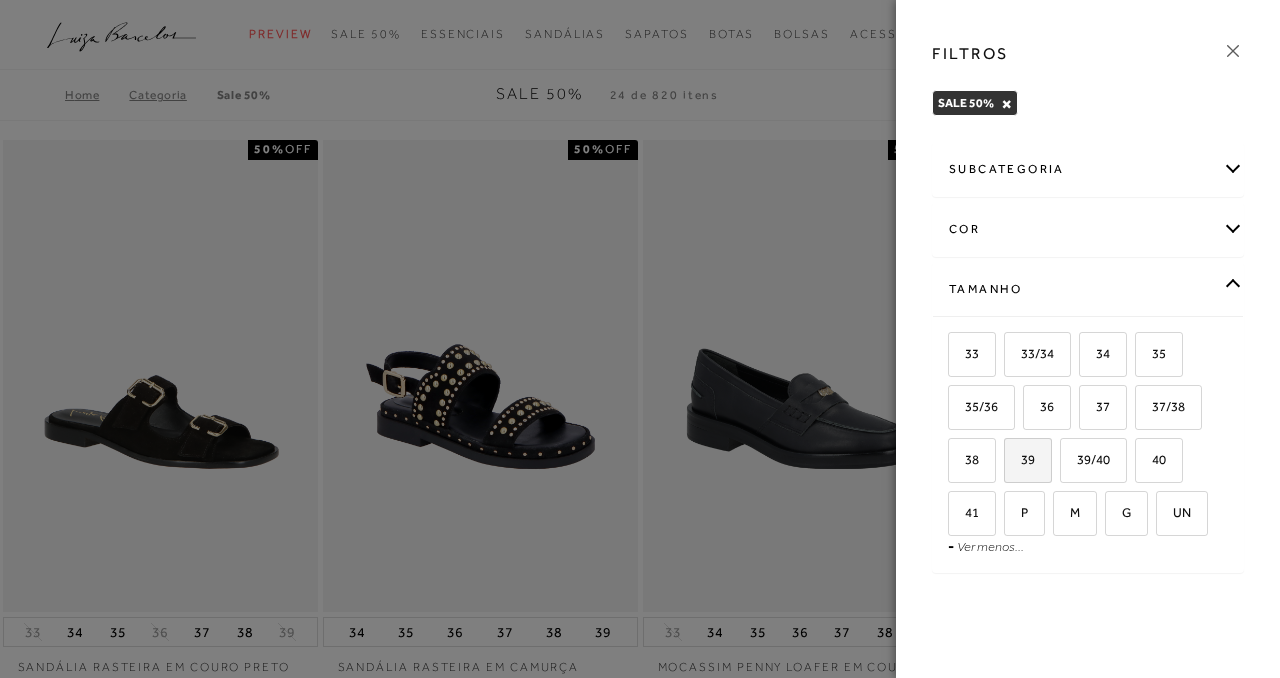 click on "39" at bounding box center [1028, 460] 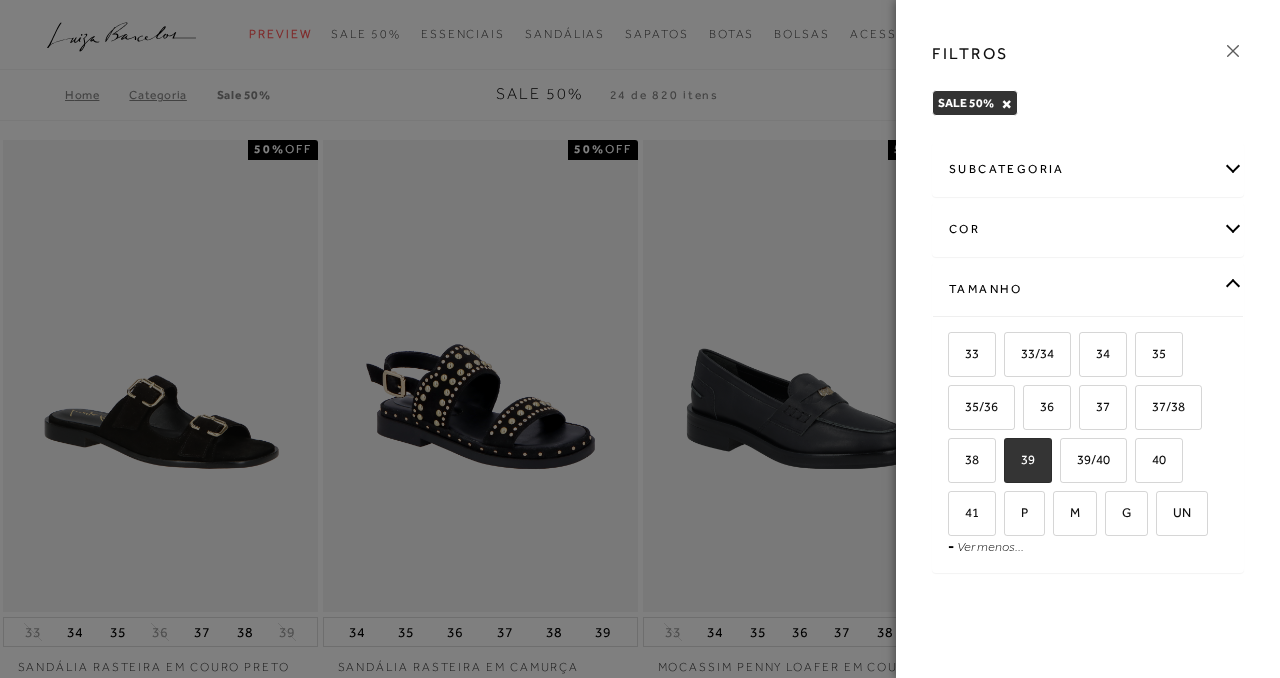 checkbox on "true" 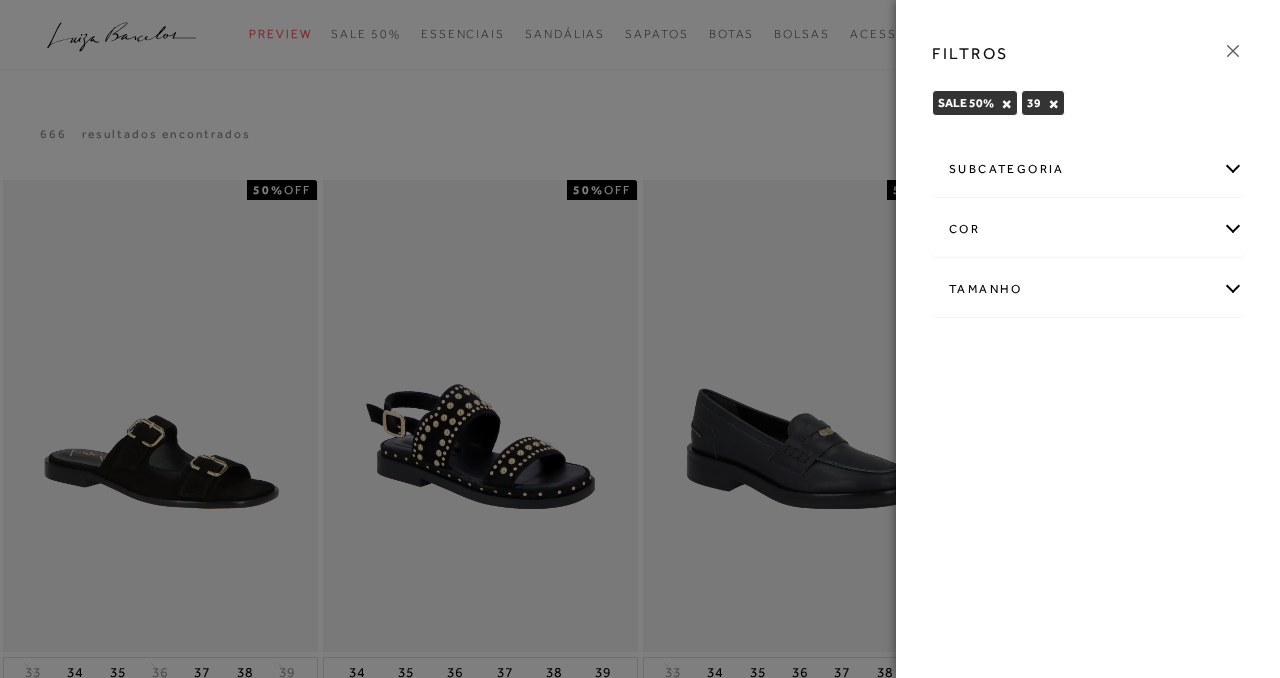 click on "subcategoria" at bounding box center [1088, 169] 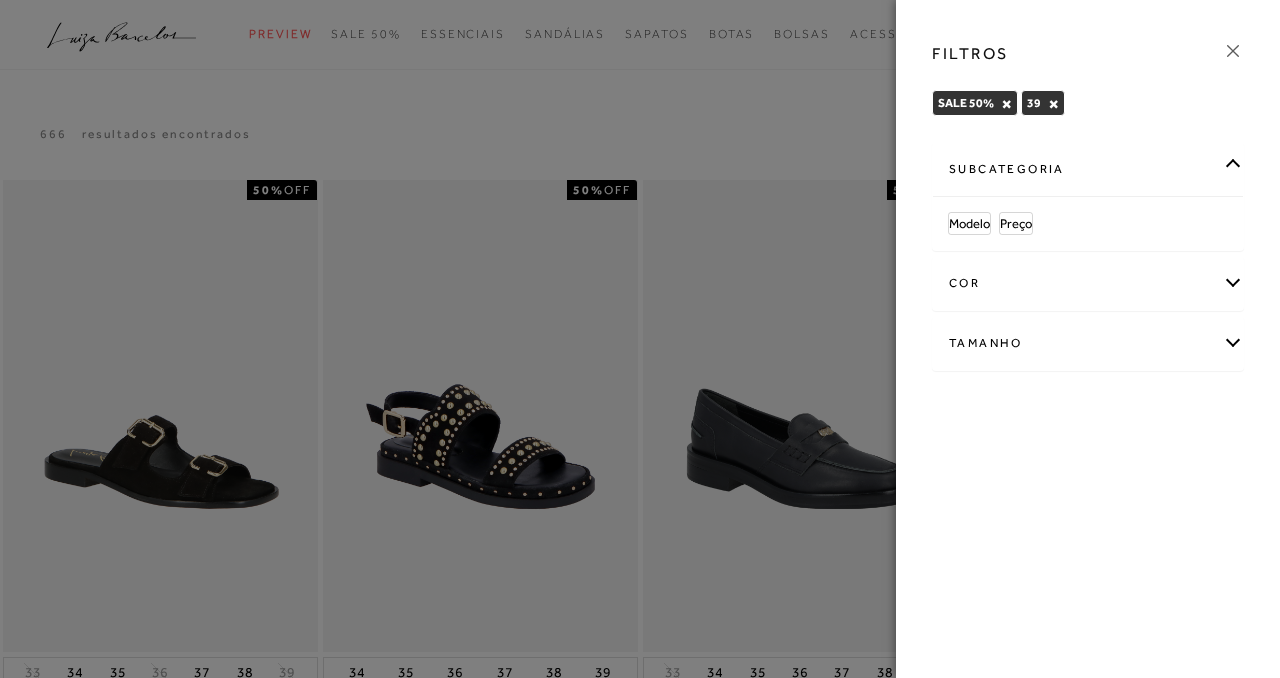 click at bounding box center [640, 339] 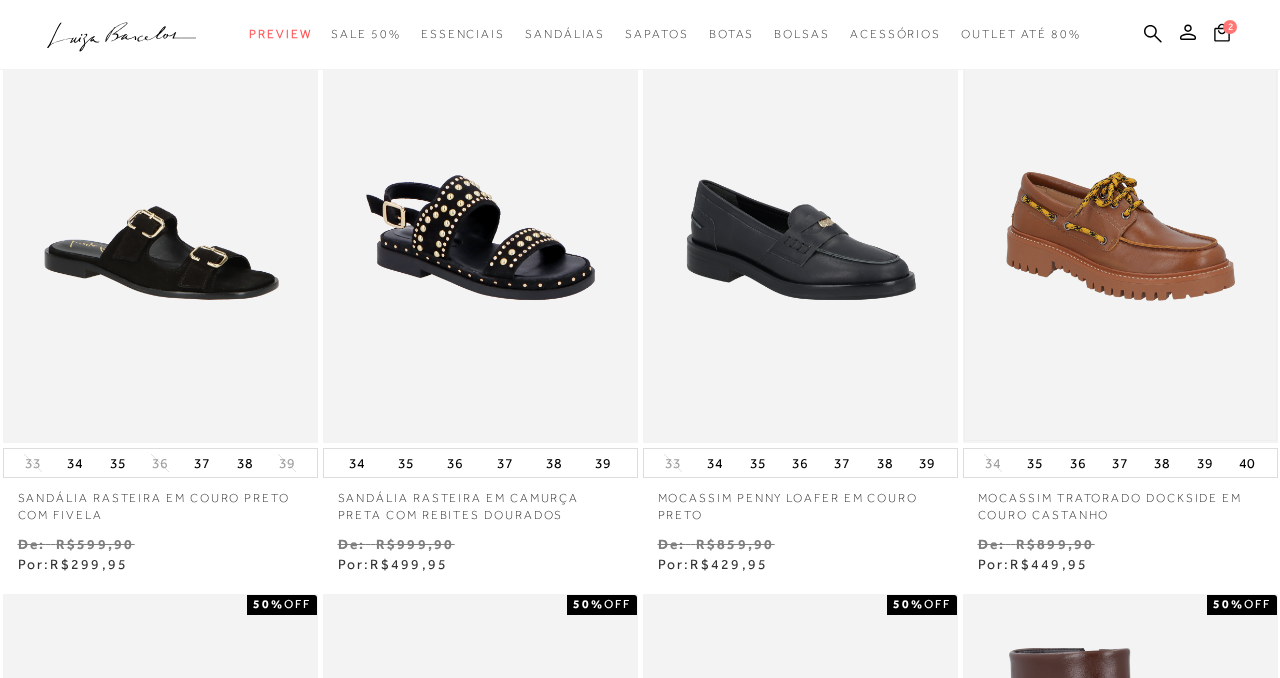 scroll, scrollTop: 0, scrollLeft: 0, axis: both 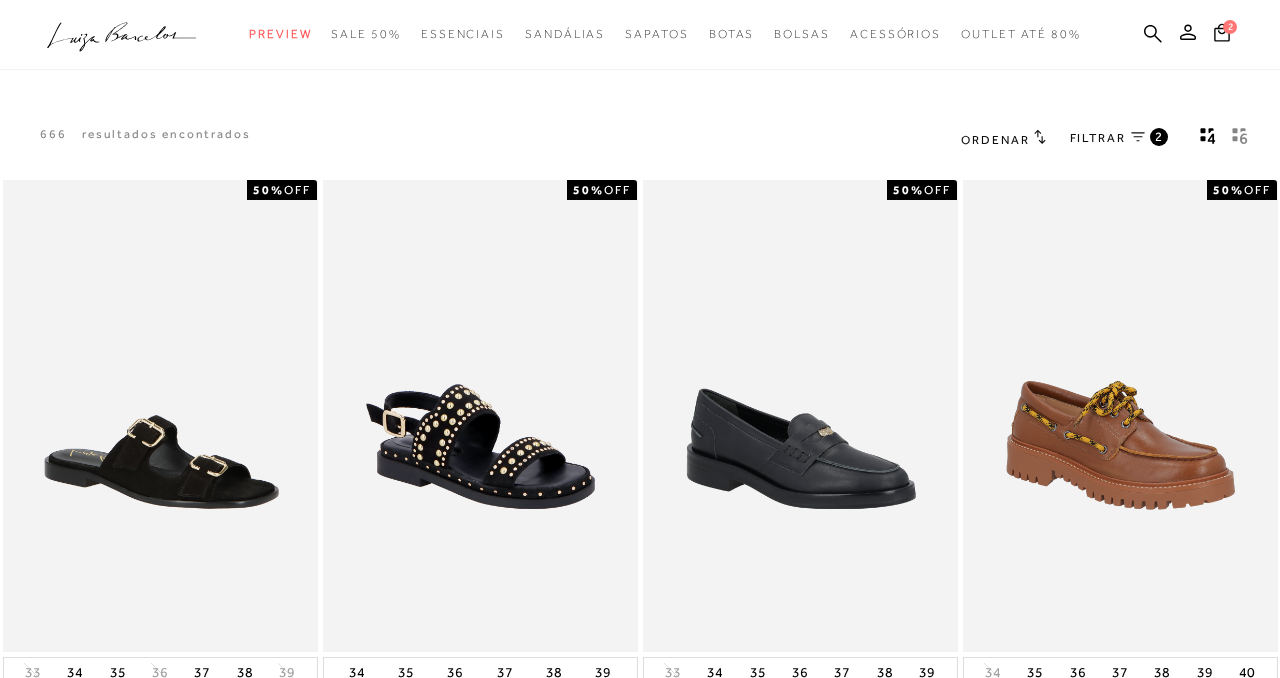 click 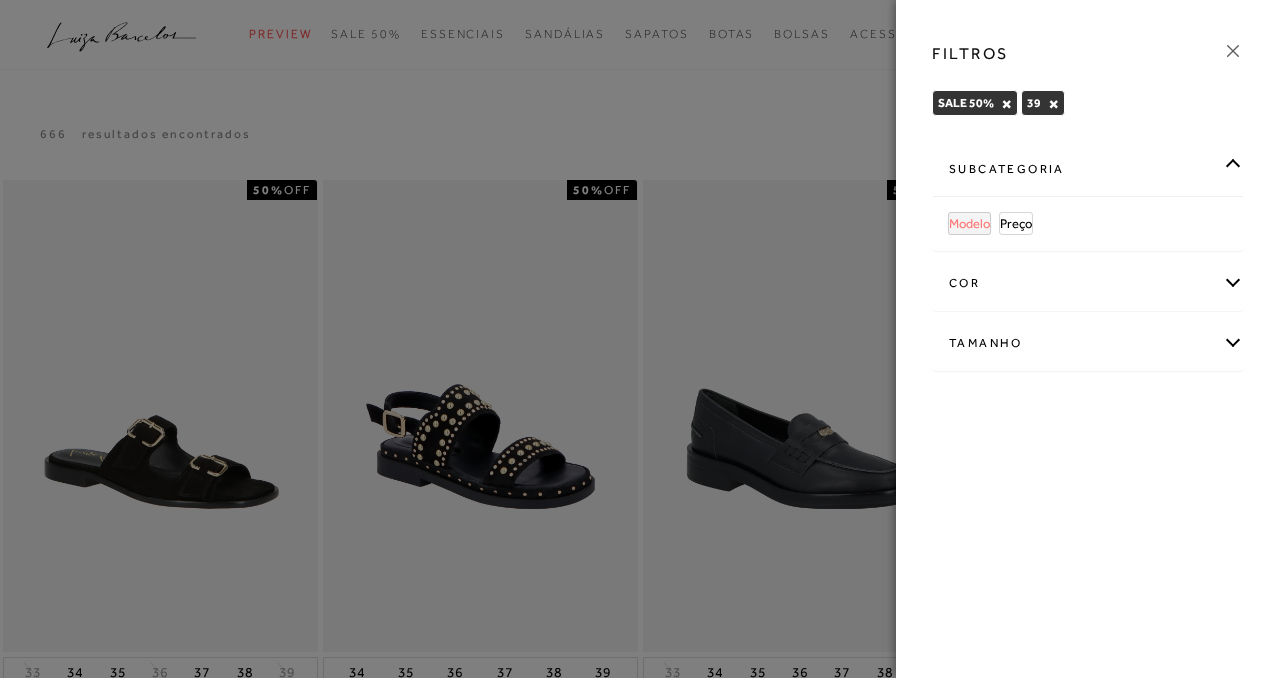 click on "Modelo" at bounding box center [969, 223] 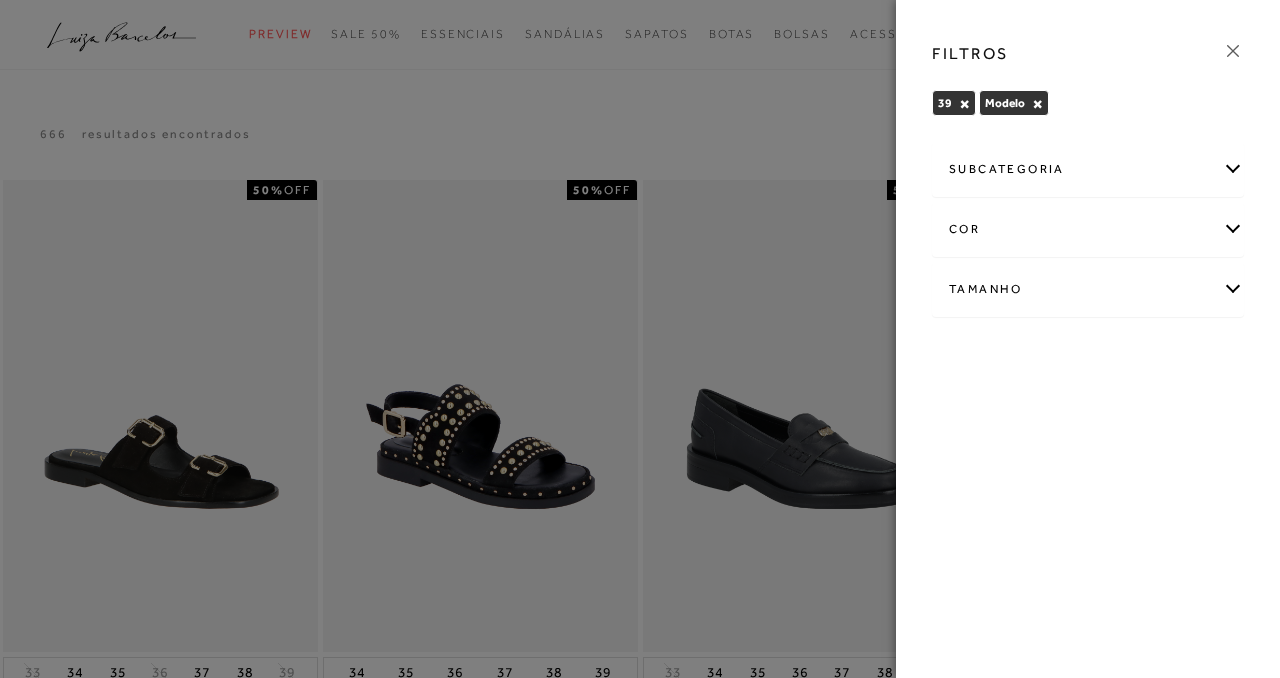 click on "subcategoria" at bounding box center [1088, 169] 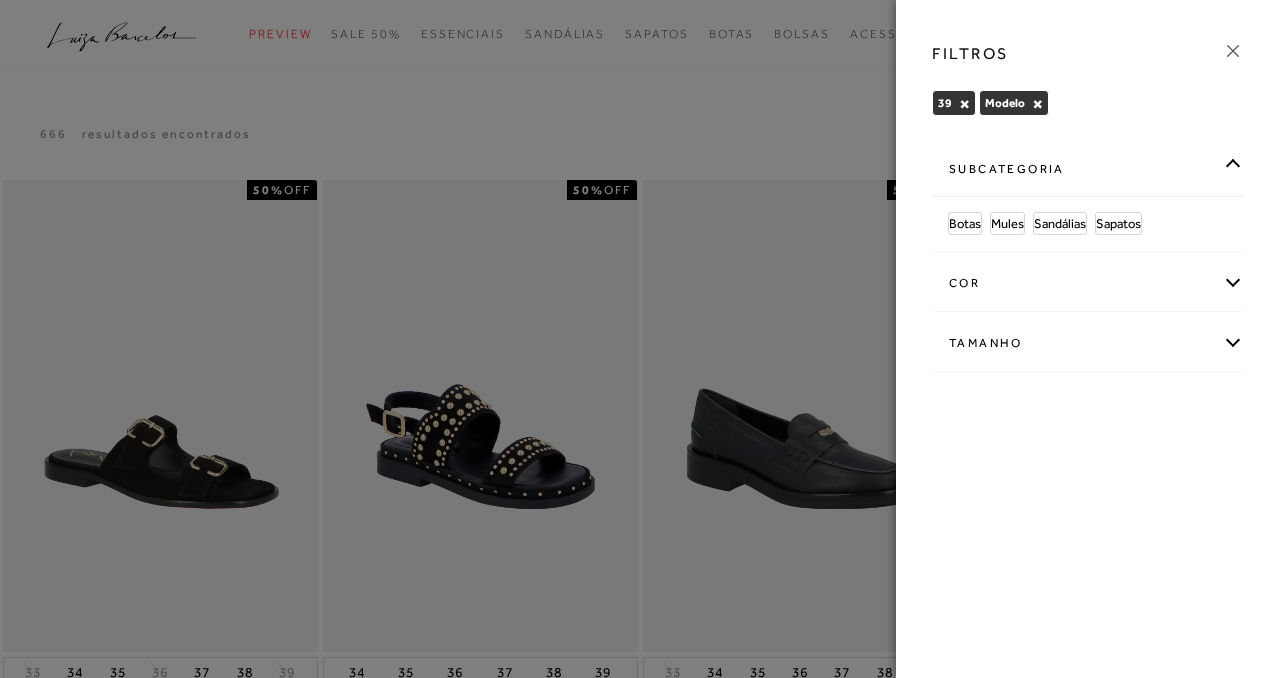 click on "×" at bounding box center (1037, 104) 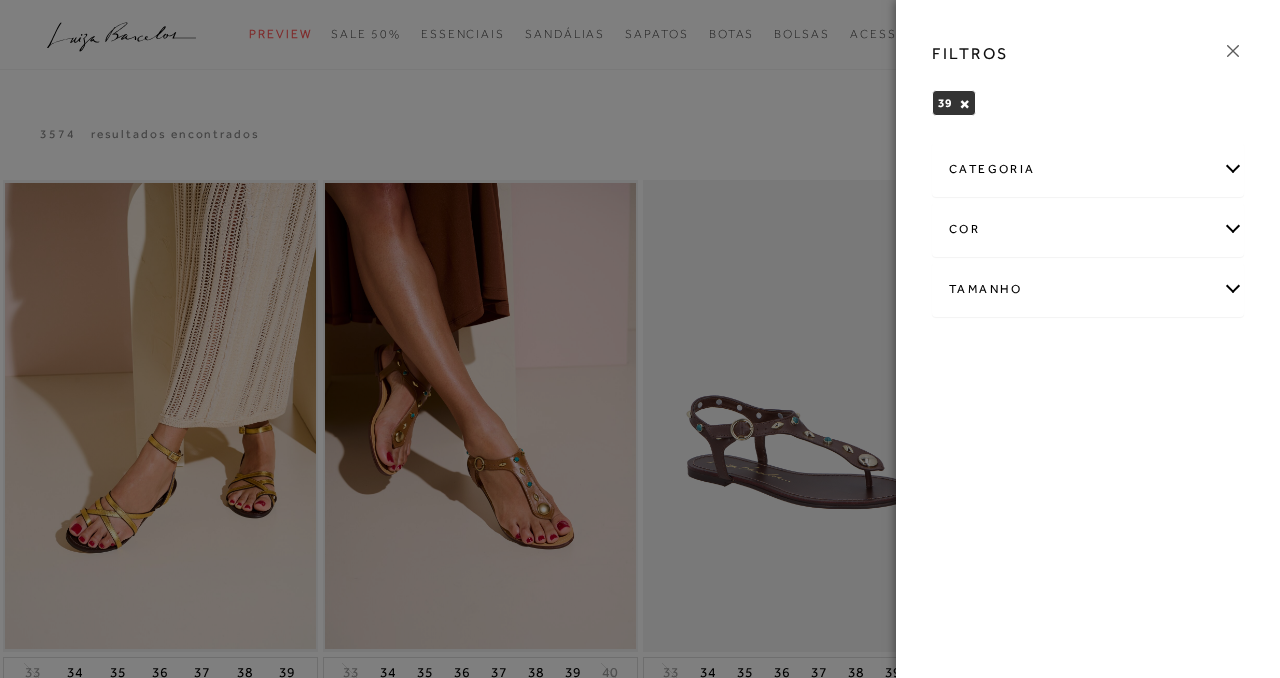 click 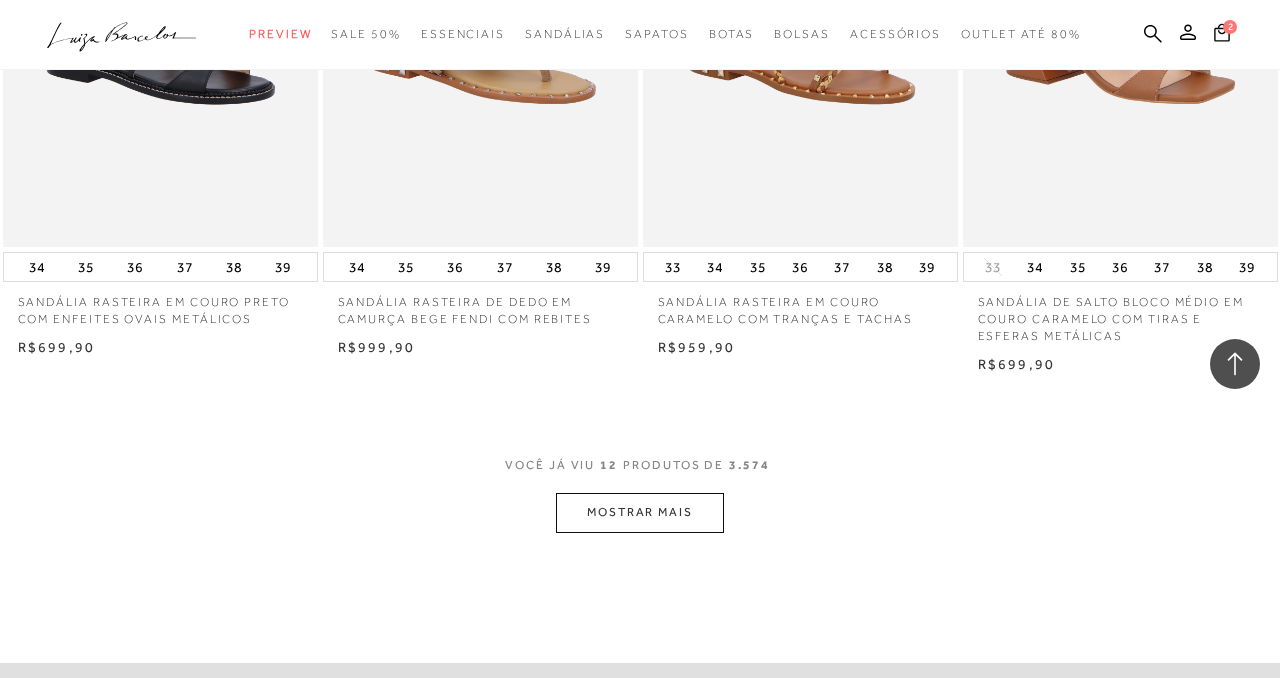 scroll, scrollTop: 1635, scrollLeft: 0, axis: vertical 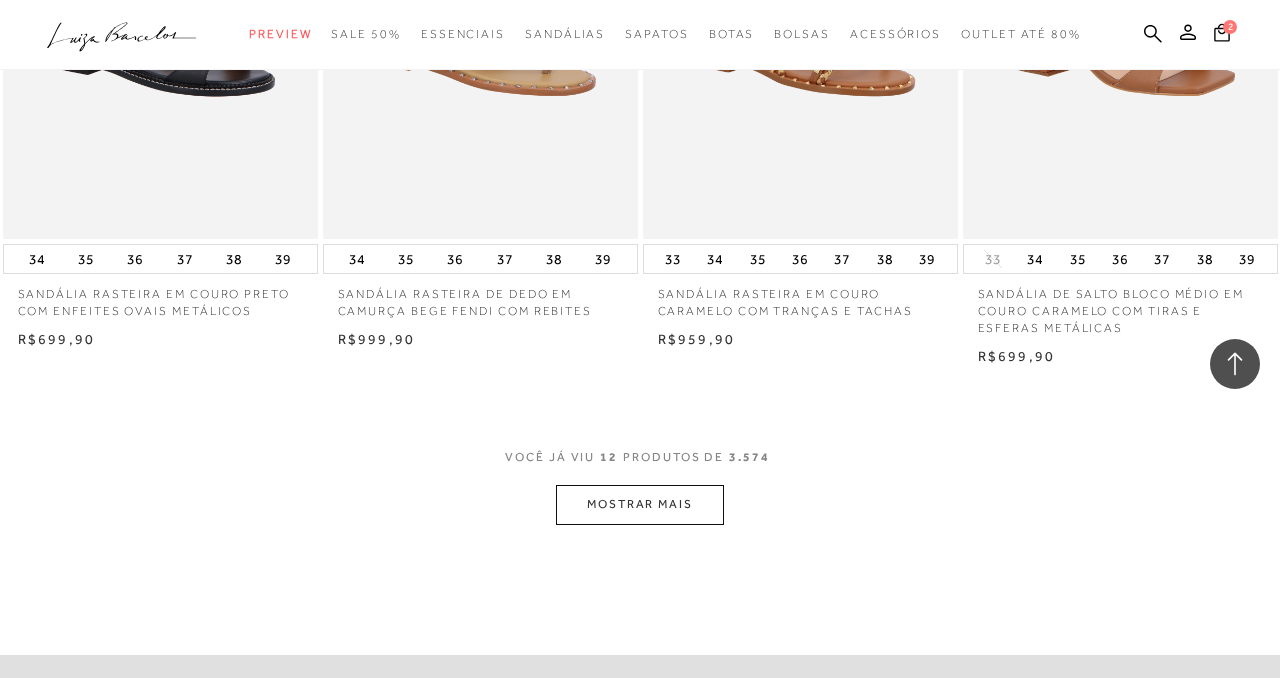 click on "MOSTRAR MAIS" at bounding box center [640, 504] 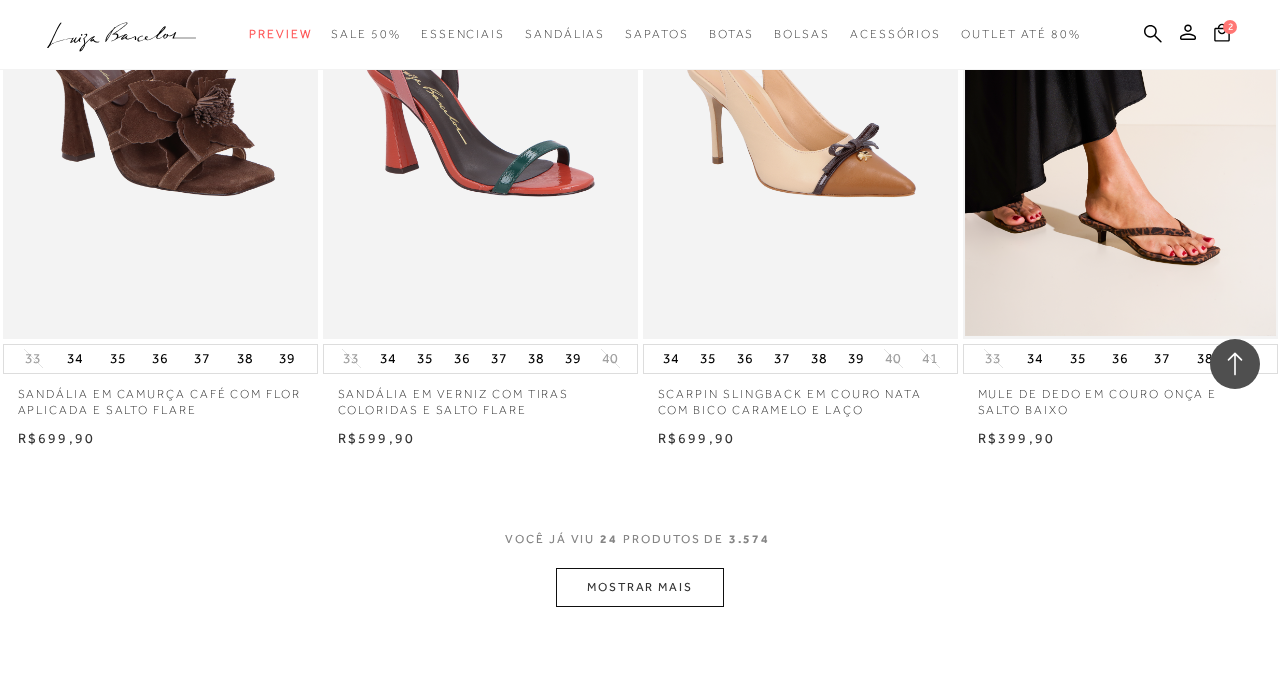 scroll, scrollTop: 3416, scrollLeft: 0, axis: vertical 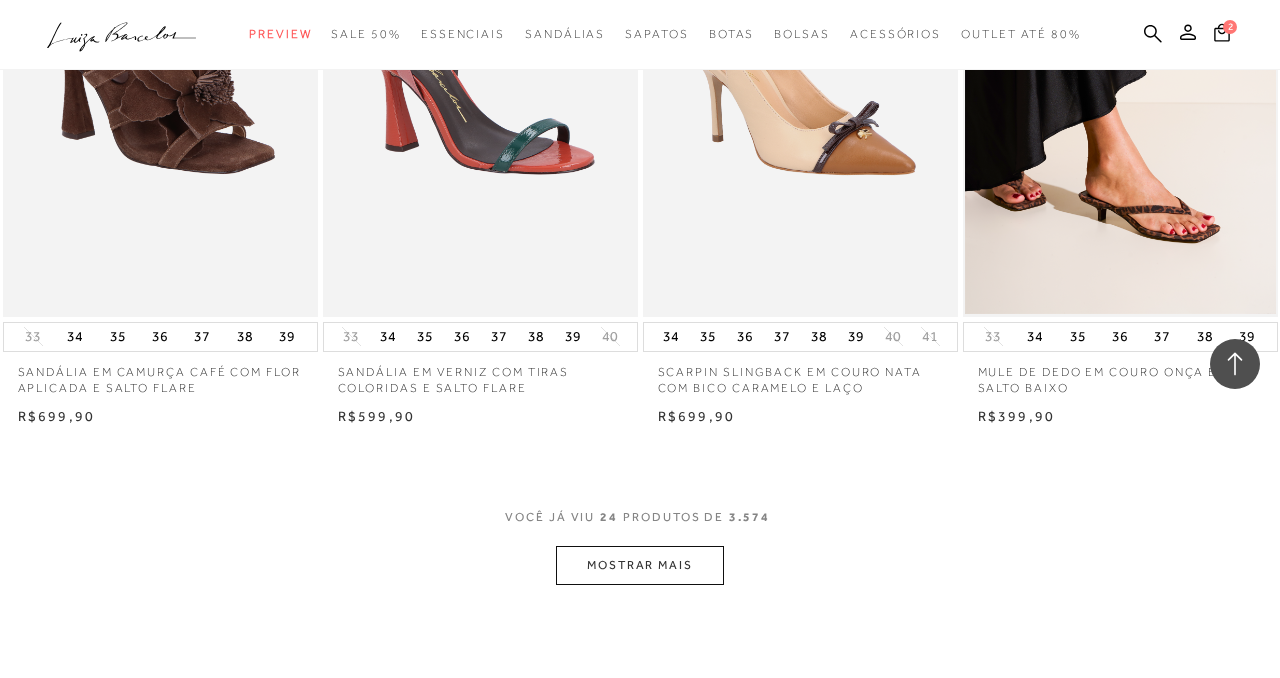 click on "MOSTRAR MAIS" at bounding box center (640, 565) 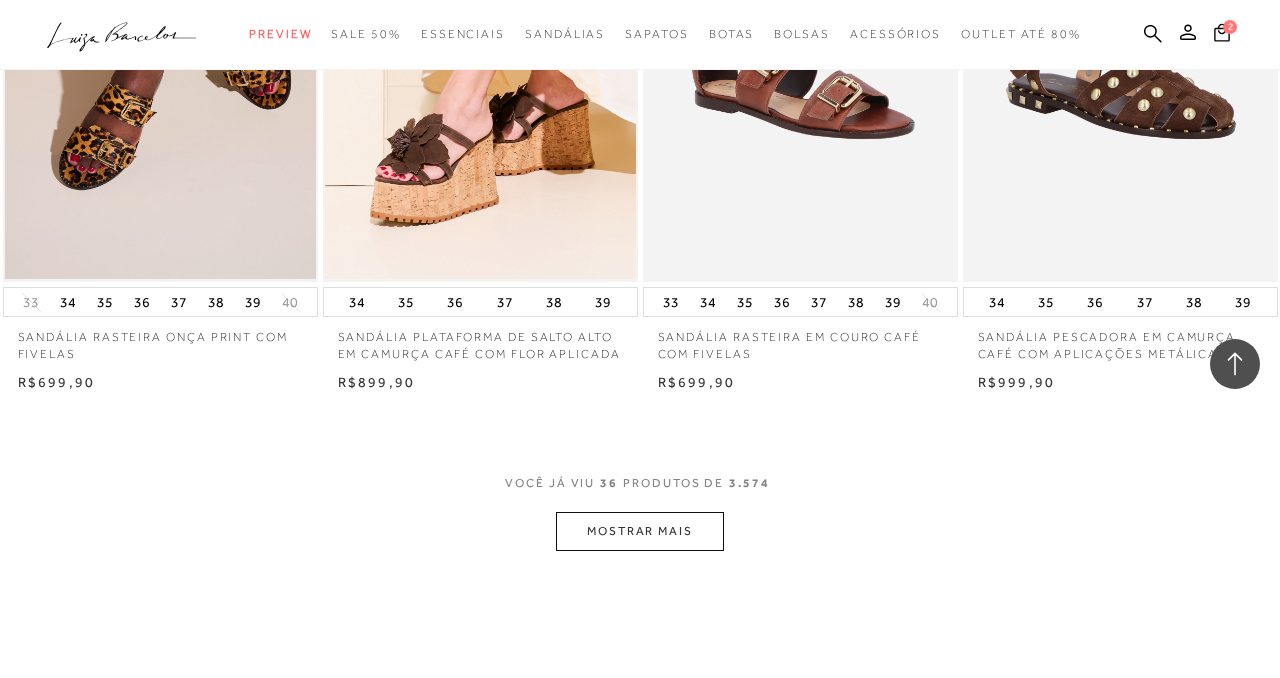 scroll, scrollTop: 5289, scrollLeft: 0, axis: vertical 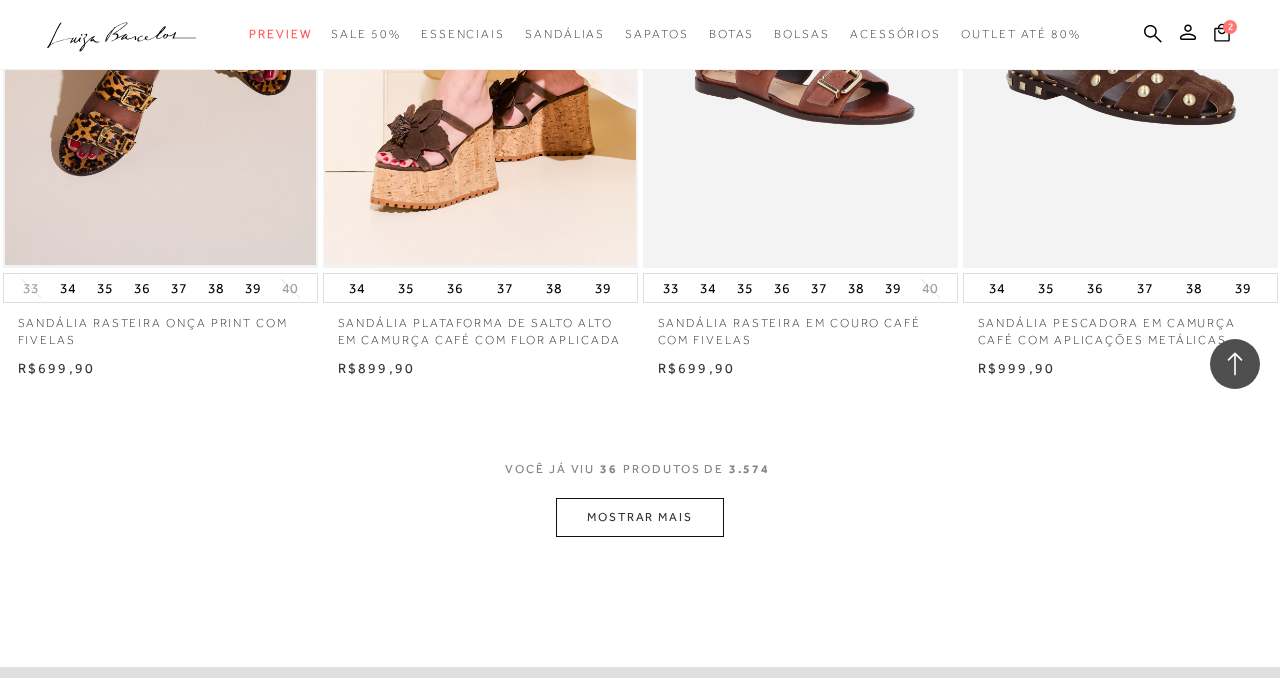 click on "MOSTRAR MAIS" at bounding box center [640, 517] 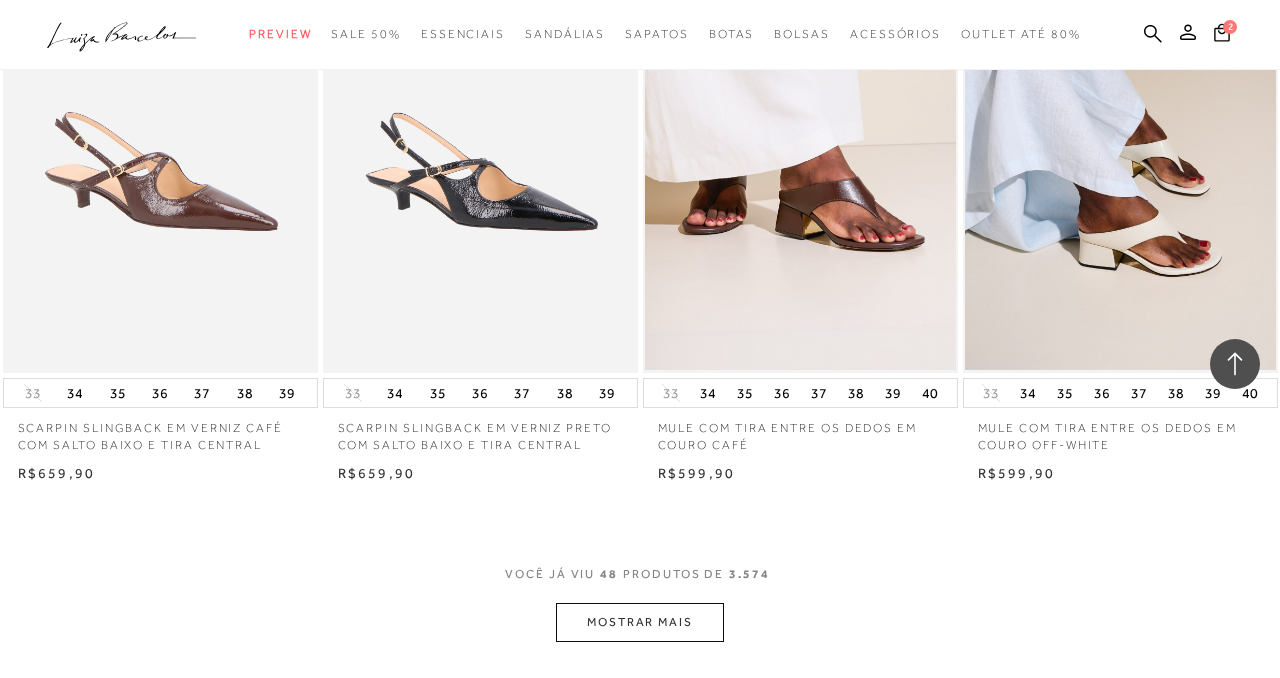 scroll, scrollTop: 7061, scrollLeft: 0, axis: vertical 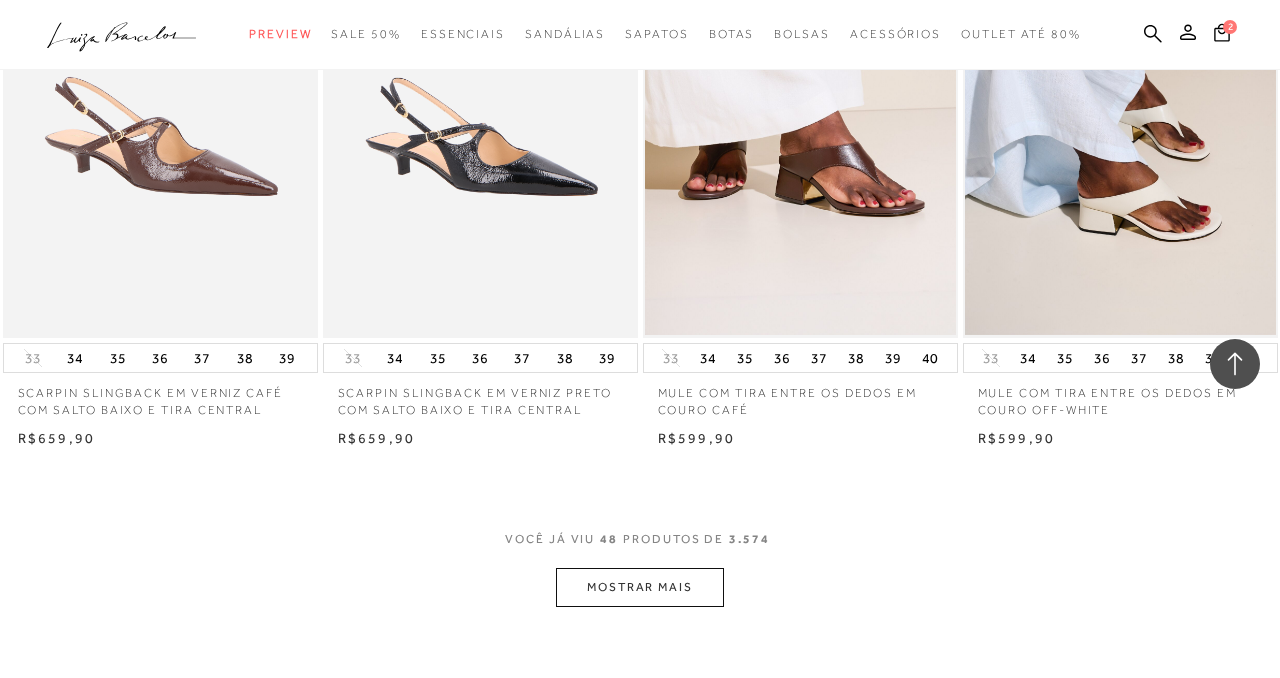 click on "MOSTRAR MAIS" at bounding box center [640, 587] 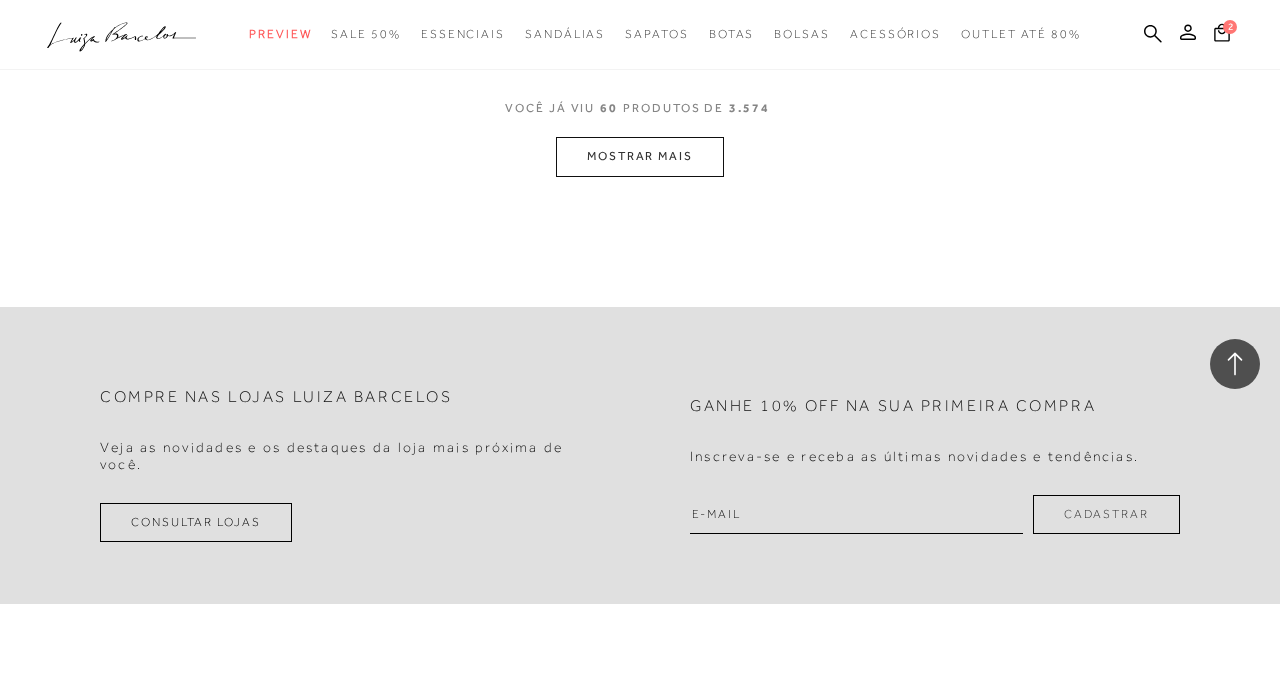 scroll, scrollTop: 9357, scrollLeft: 0, axis: vertical 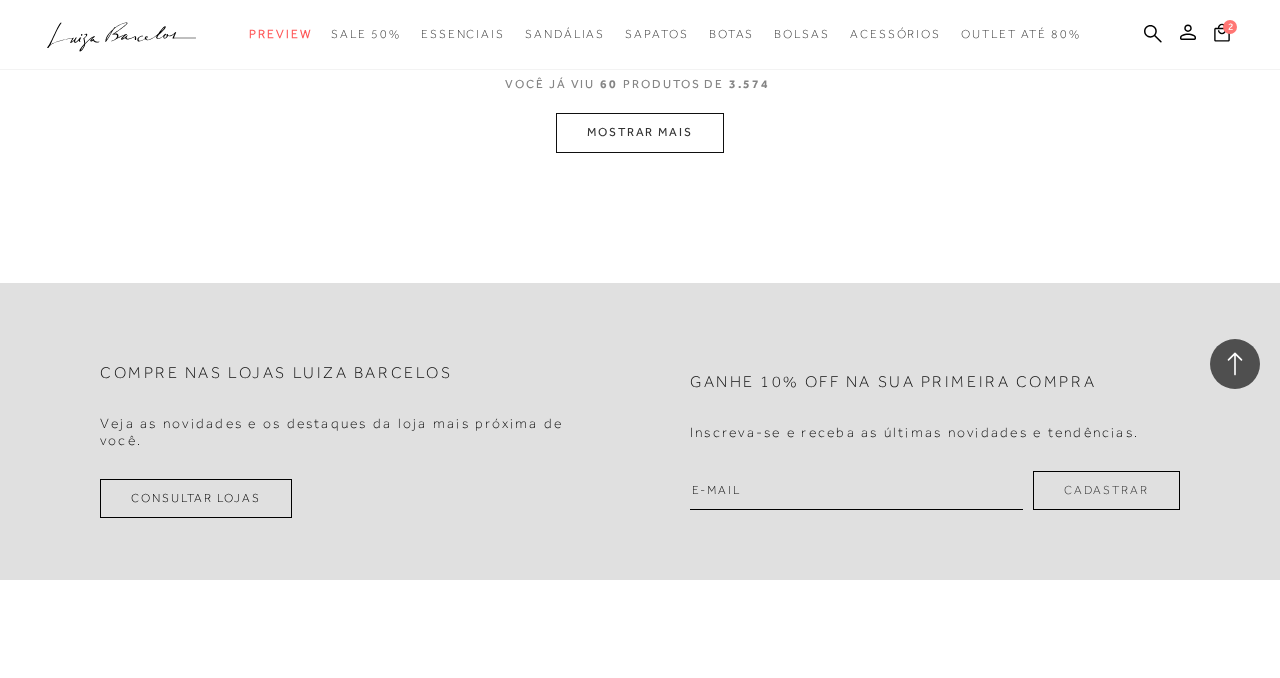click on "MOSTRAR MAIS" at bounding box center [640, 132] 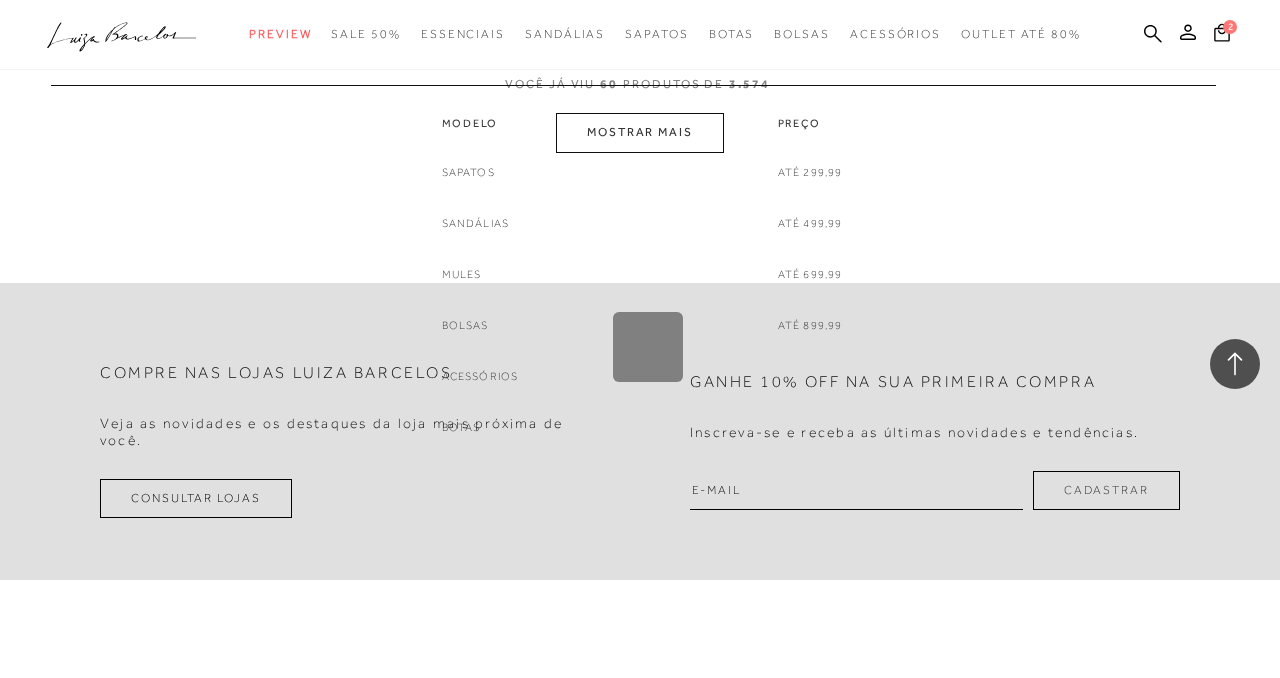 scroll, scrollTop: 11001, scrollLeft: 0, axis: vertical 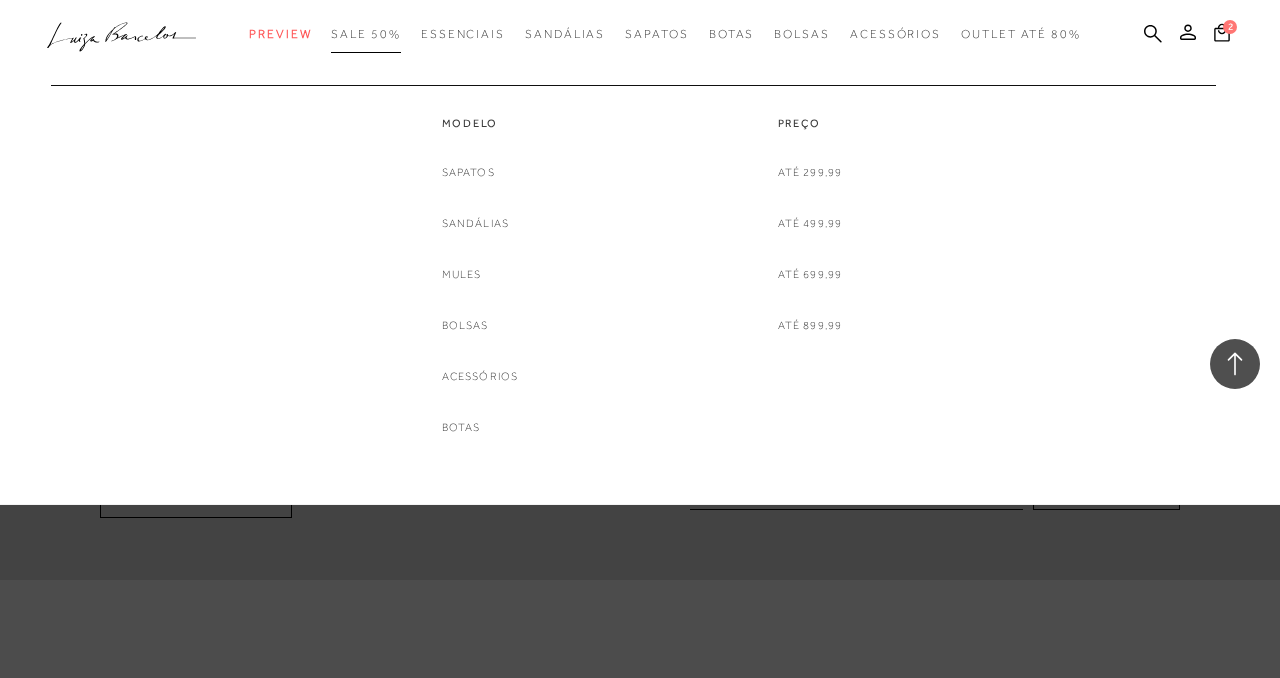 click on "SALE 50%" at bounding box center [365, 34] 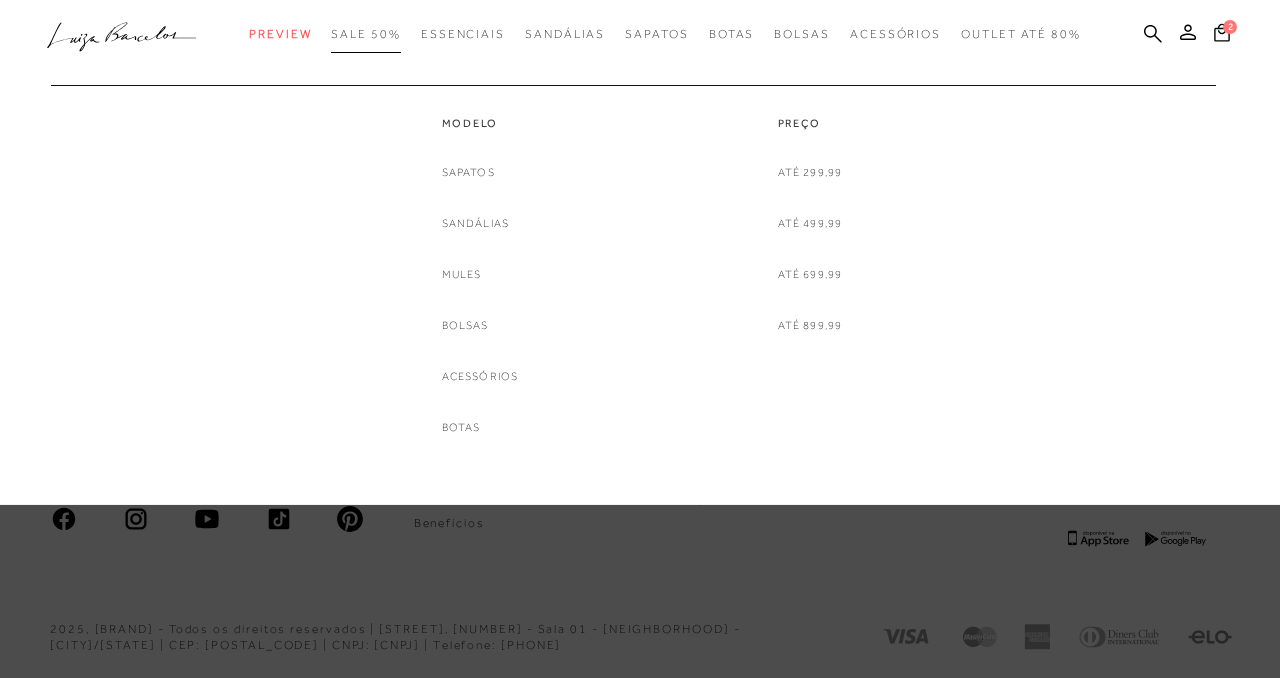 scroll, scrollTop: 0, scrollLeft: 0, axis: both 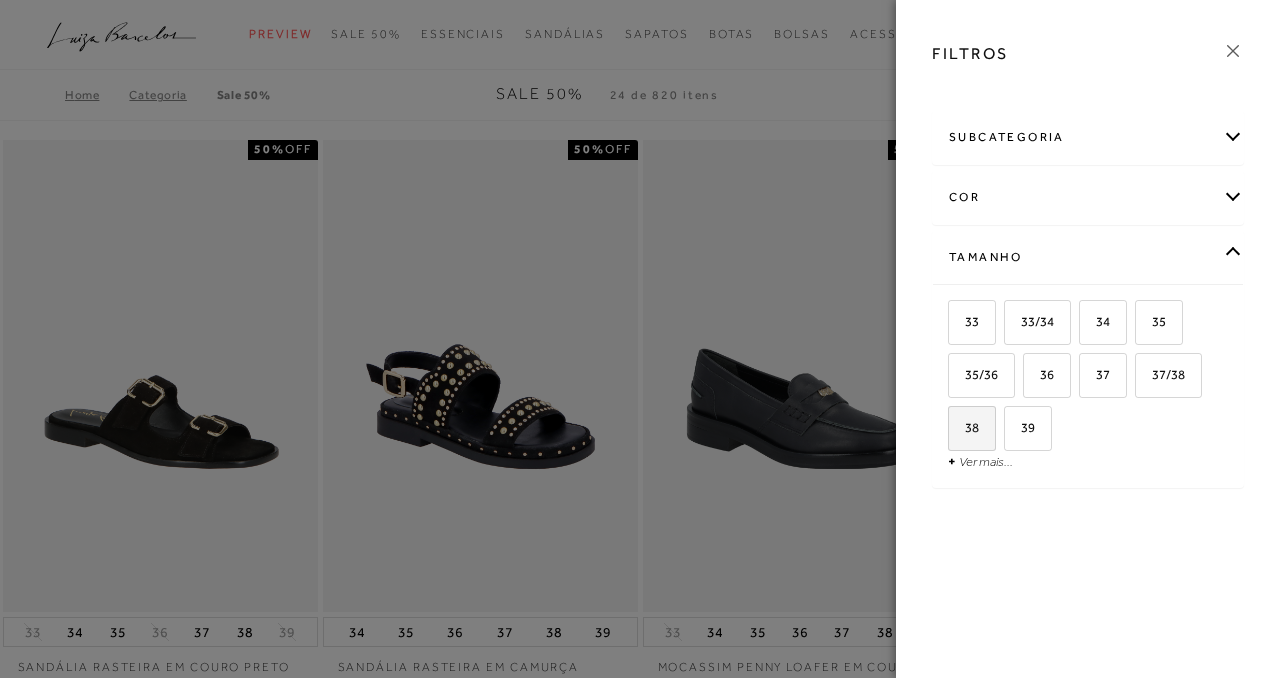 click on "39" at bounding box center (1020, 427) 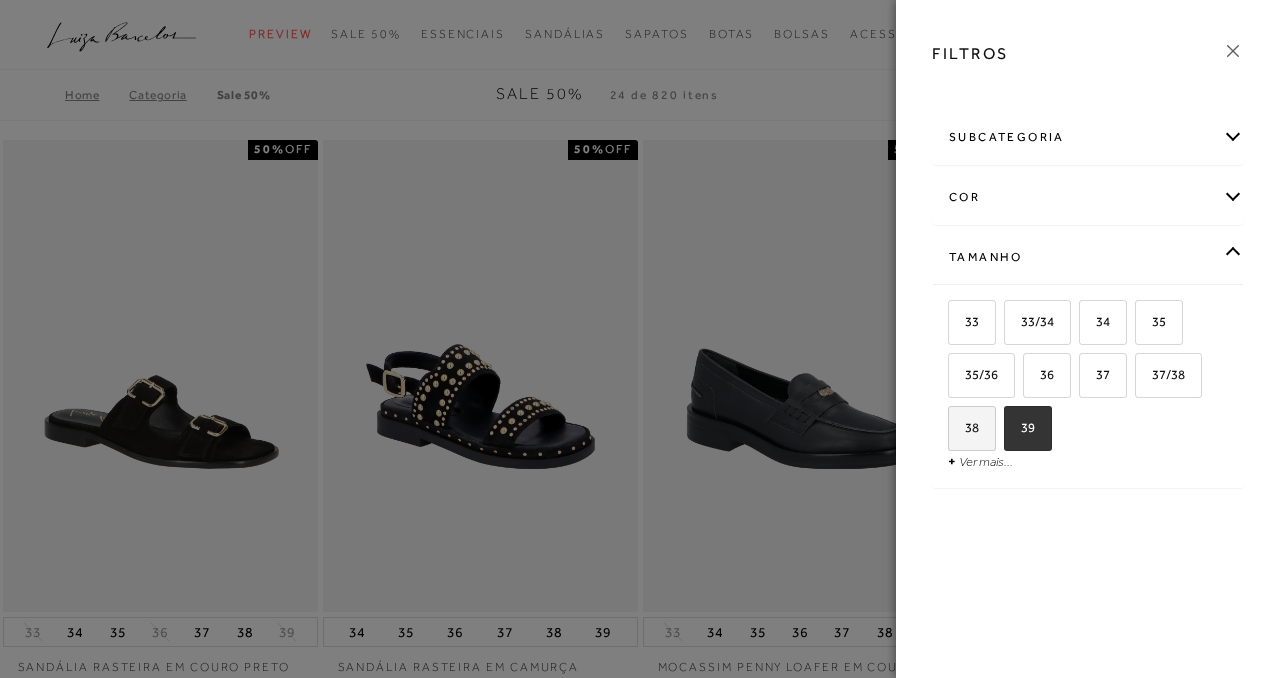 checkbox on "true" 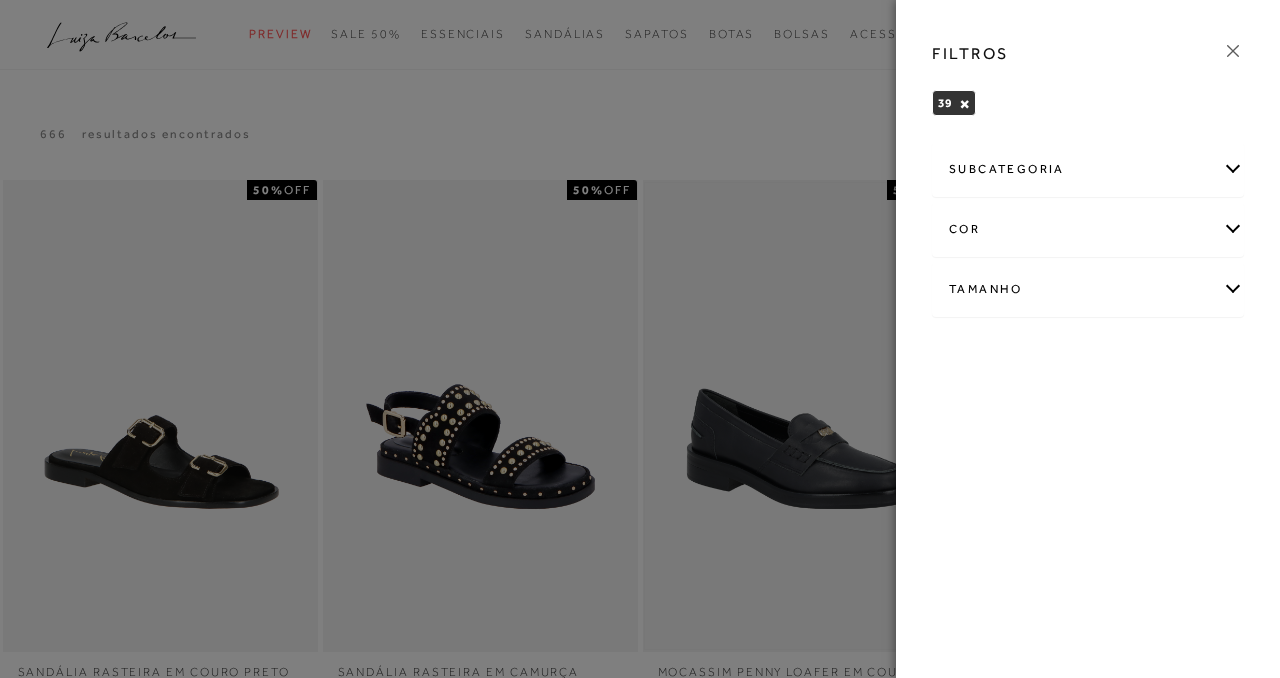 click 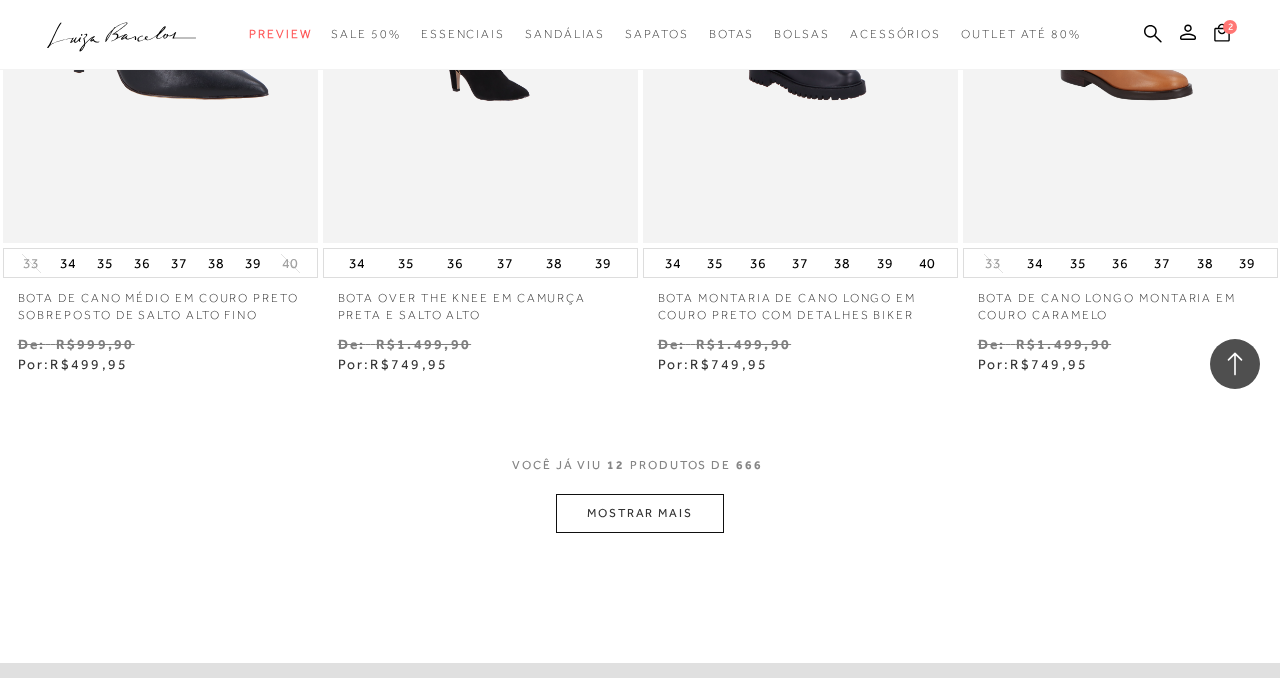 scroll, scrollTop: 1666, scrollLeft: 0, axis: vertical 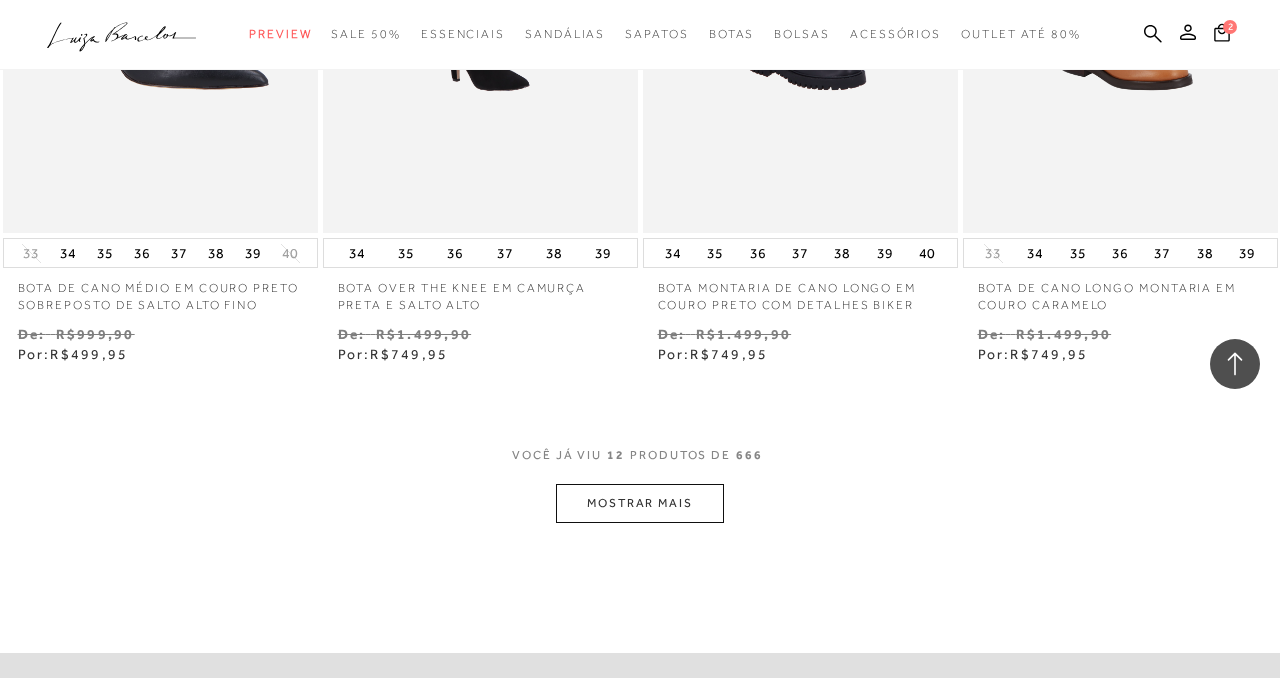click on "MOSTRAR MAIS" at bounding box center (640, 503) 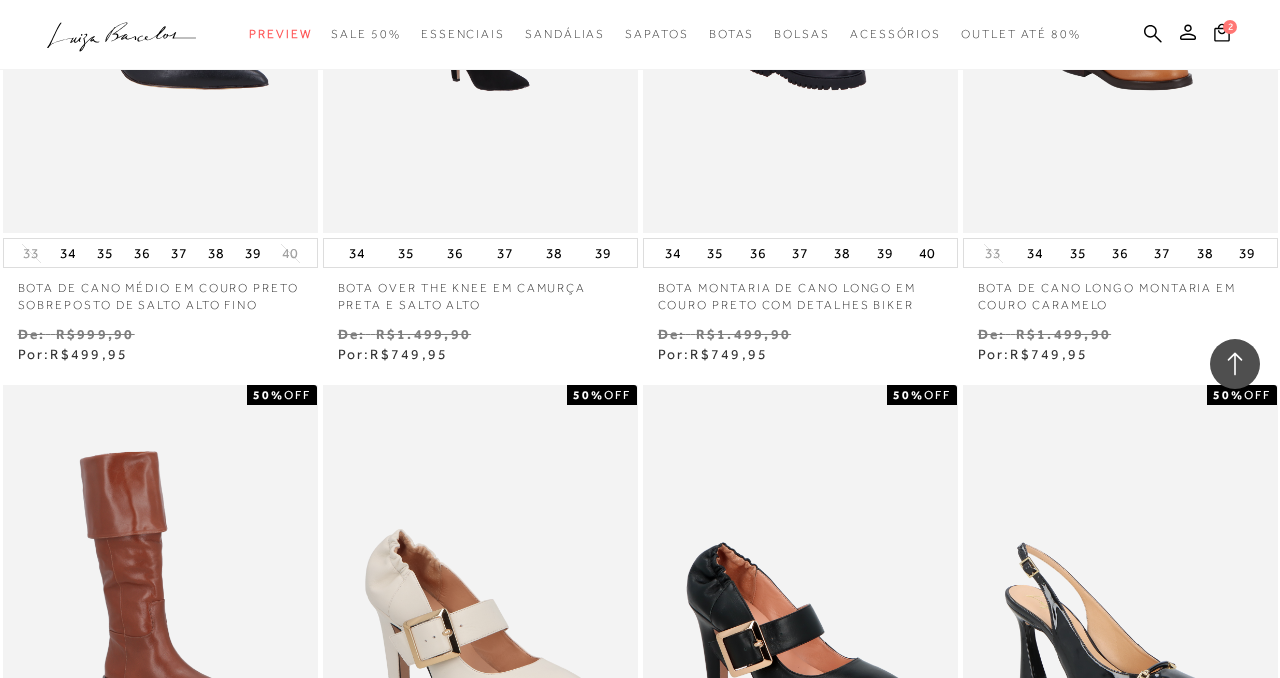 type 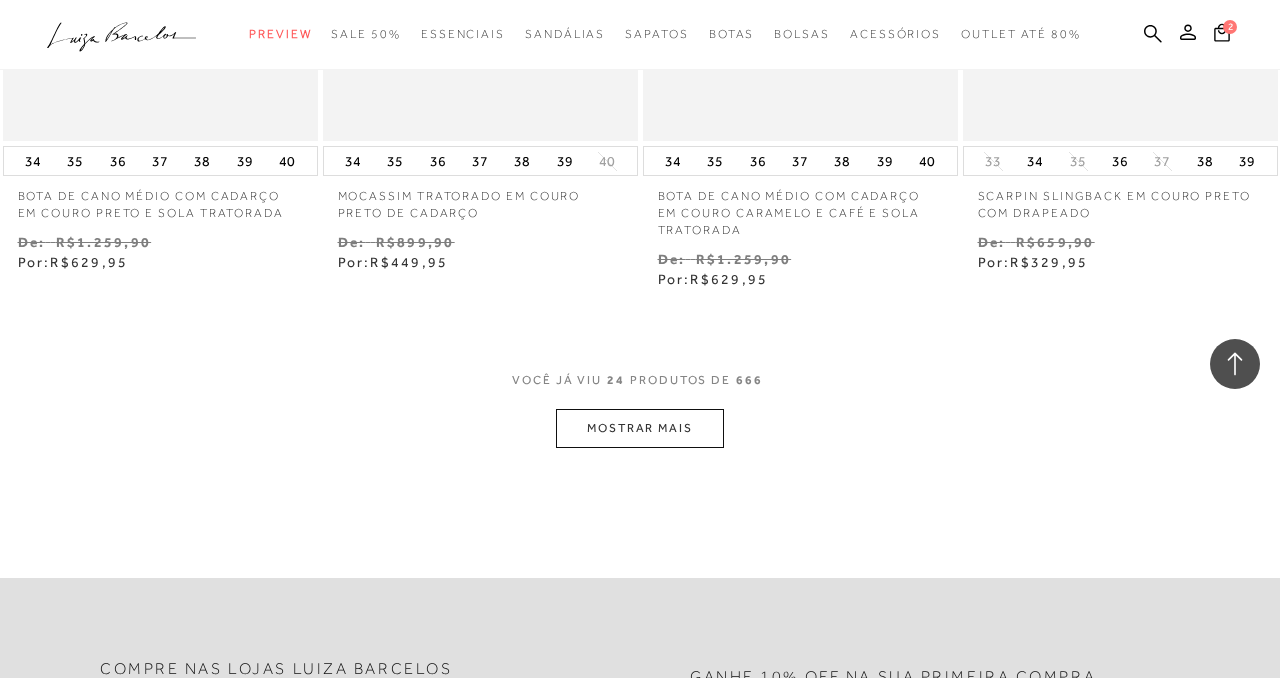 scroll, scrollTop: 3638, scrollLeft: 0, axis: vertical 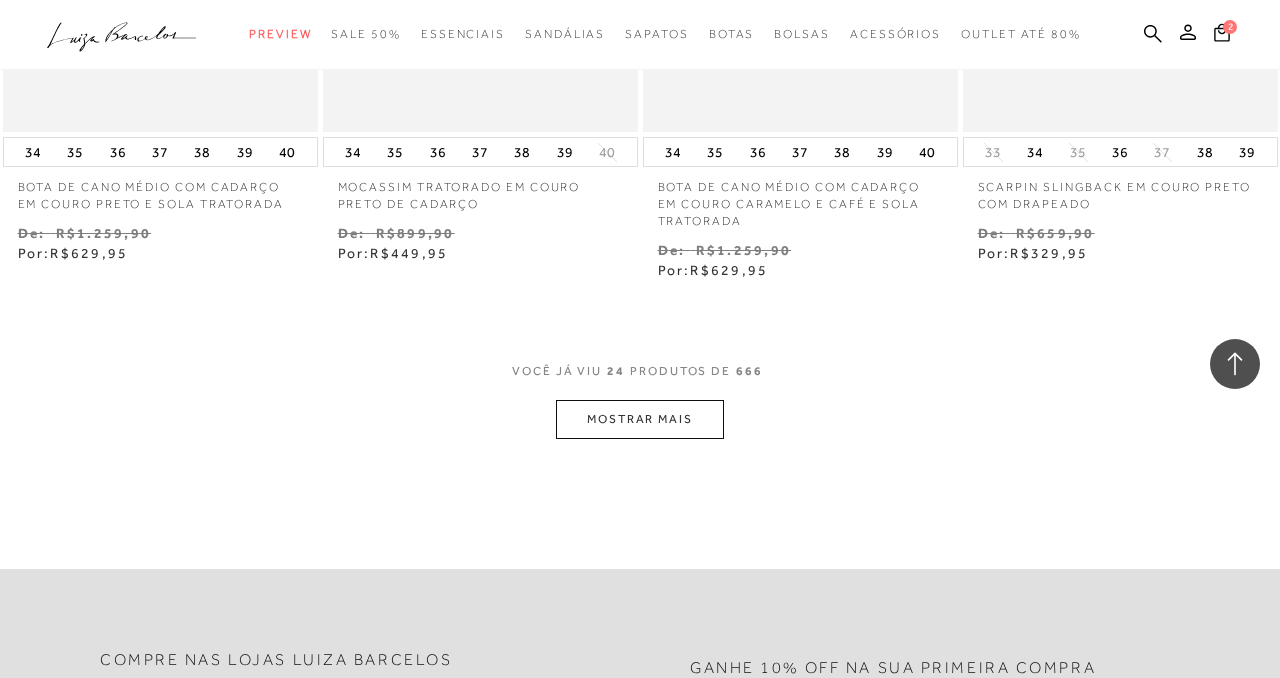 click on "MOSTRAR MAIS" at bounding box center (640, 419) 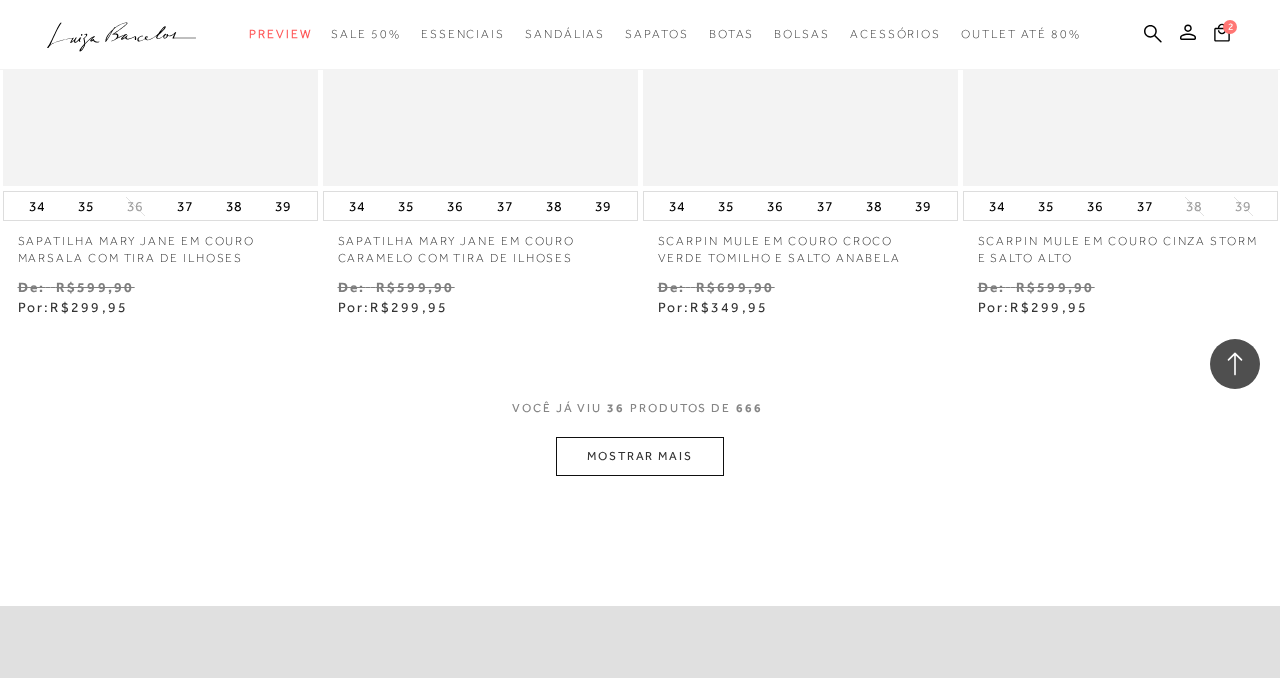 scroll, scrollTop: 5478, scrollLeft: 0, axis: vertical 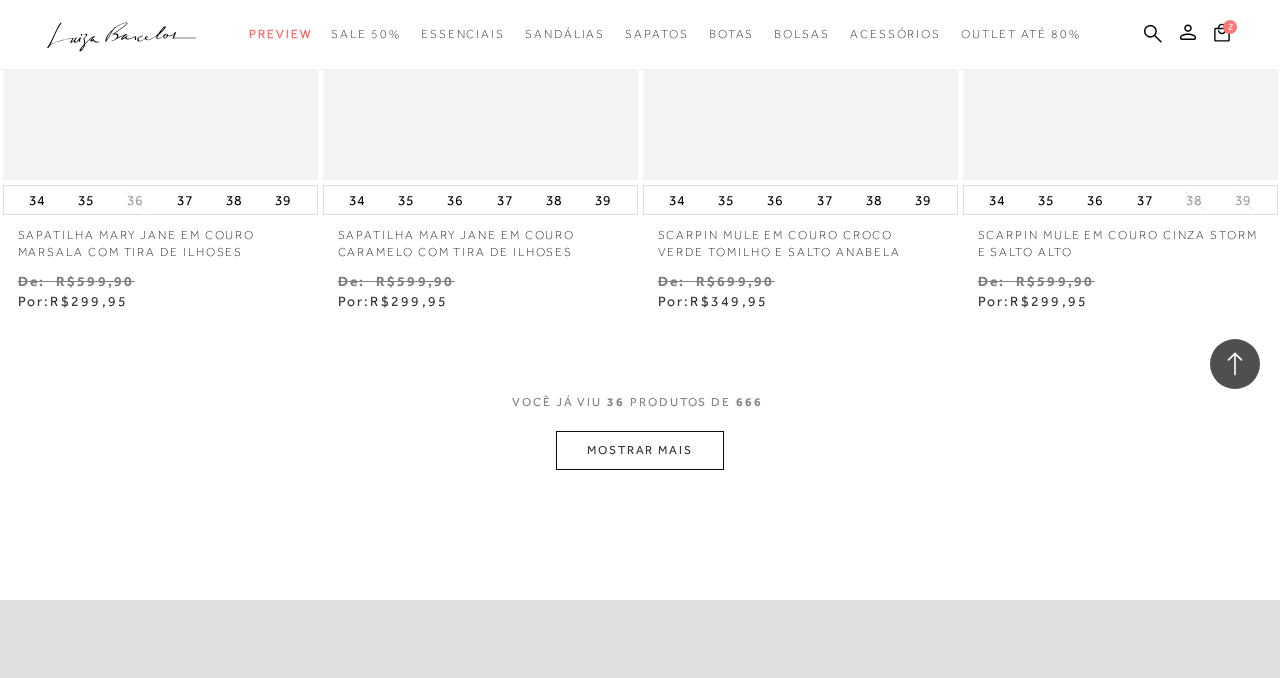 click on "MOSTRAR MAIS" at bounding box center [640, 450] 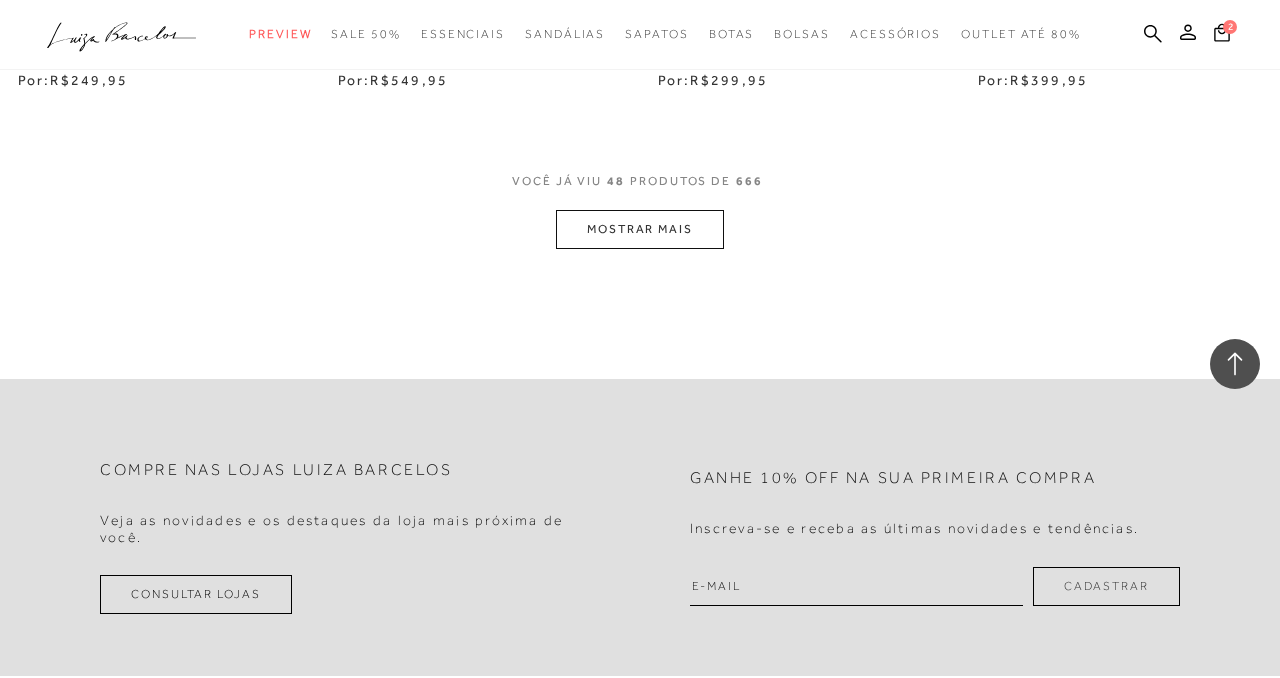 scroll, scrollTop: 7588, scrollLeft: 0, axis: vertical 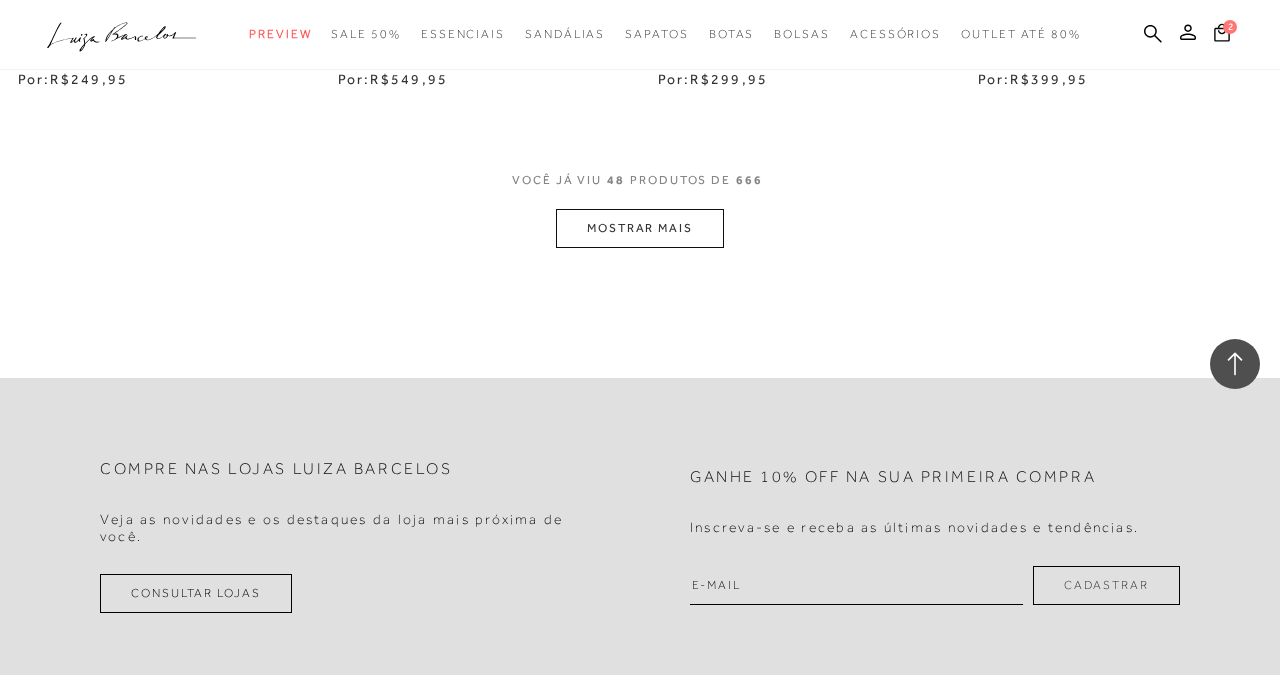 click on "MOSTRAR MAIS" at bounding box center (640, 228) 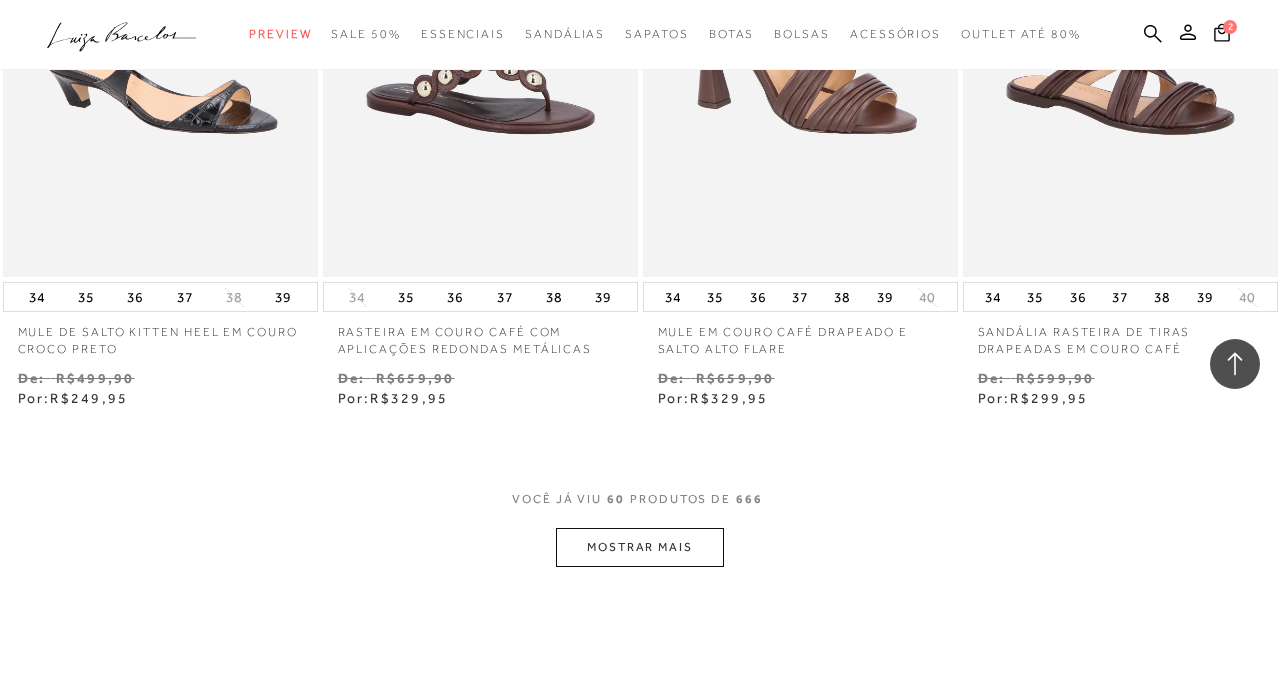 scroll, scrollTop: 9164, scrollLeft: 0, axis: vertical 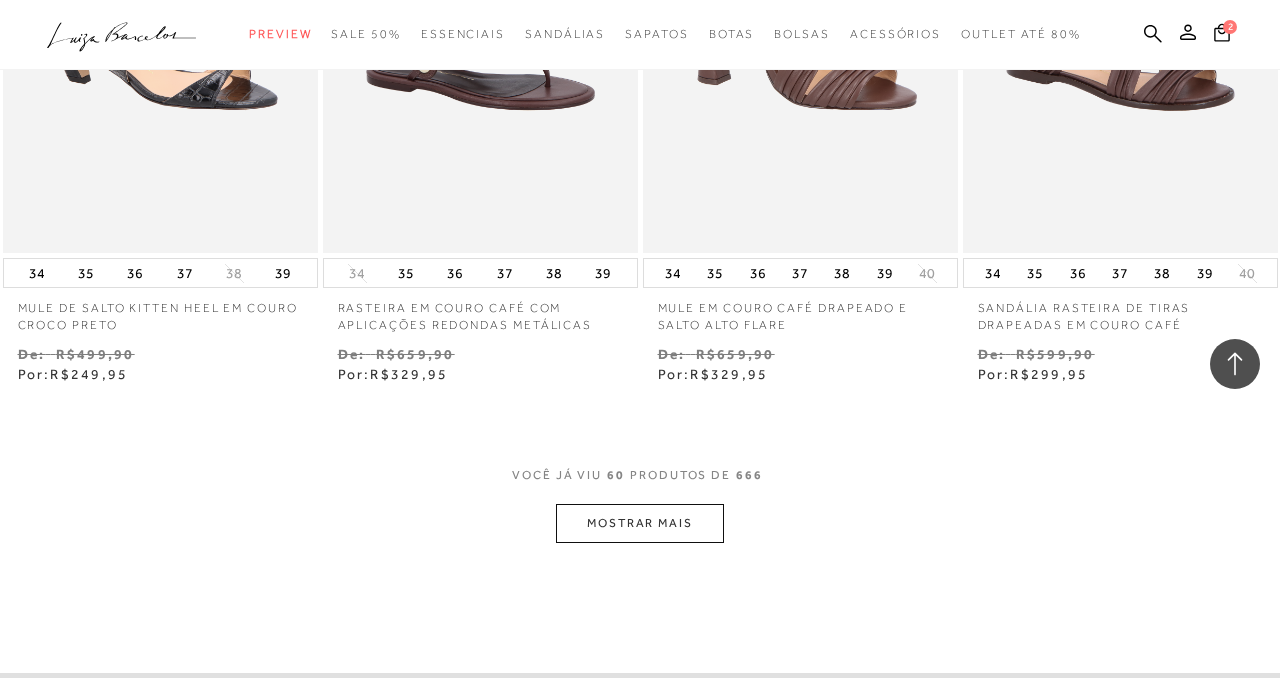 click on "MOSTRAR MAIS" at bounding box center (640, 523) 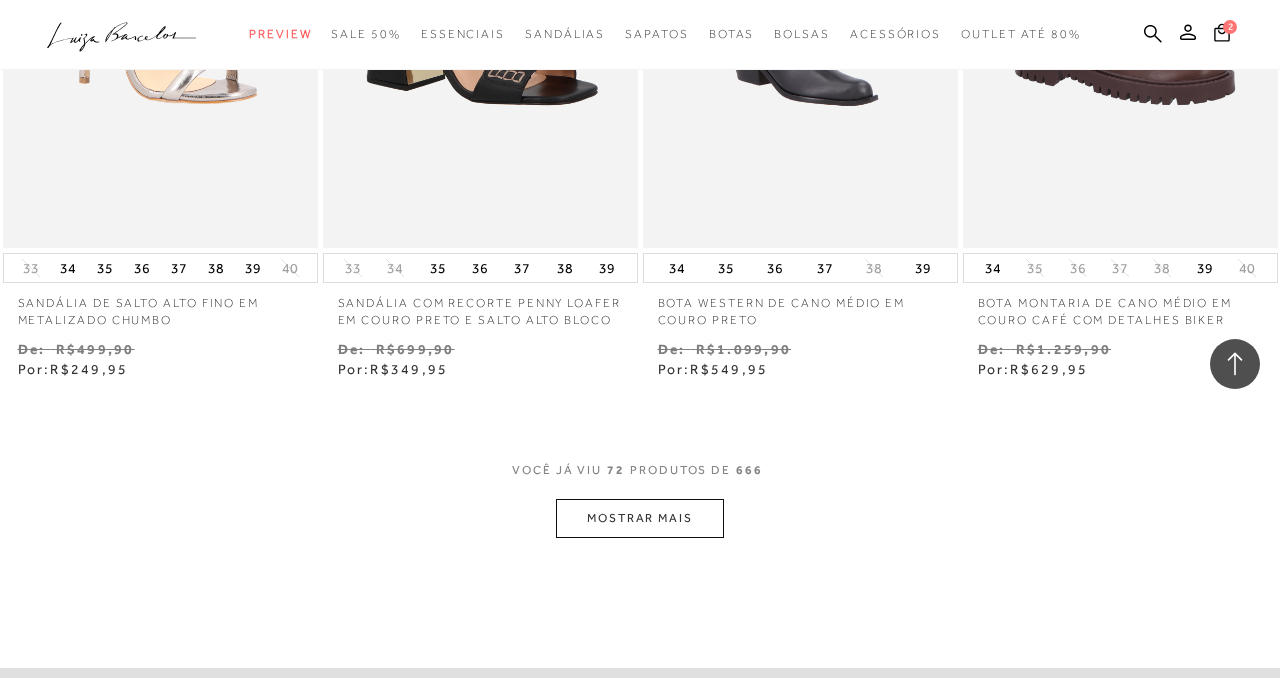 scroll, scrollTop: 11089, scrollLeft: 0, axis: vertical 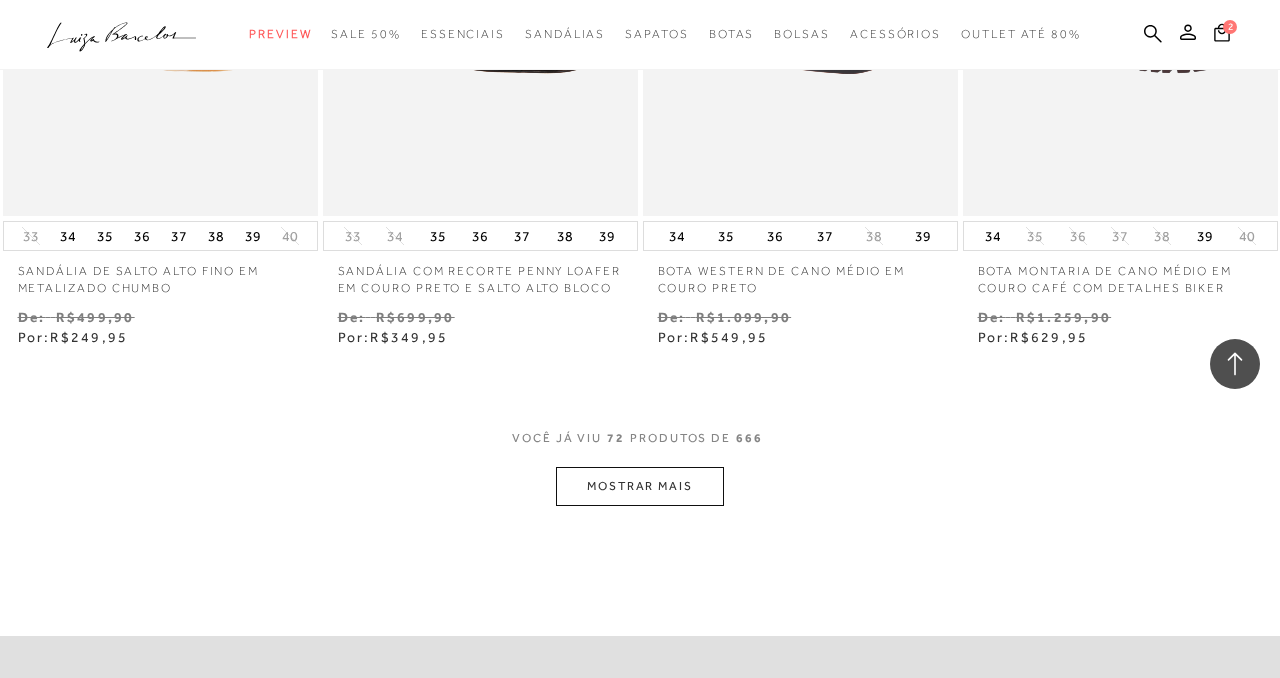 click on "MOSTRAR MAIS" at bounding box center [640, 486] 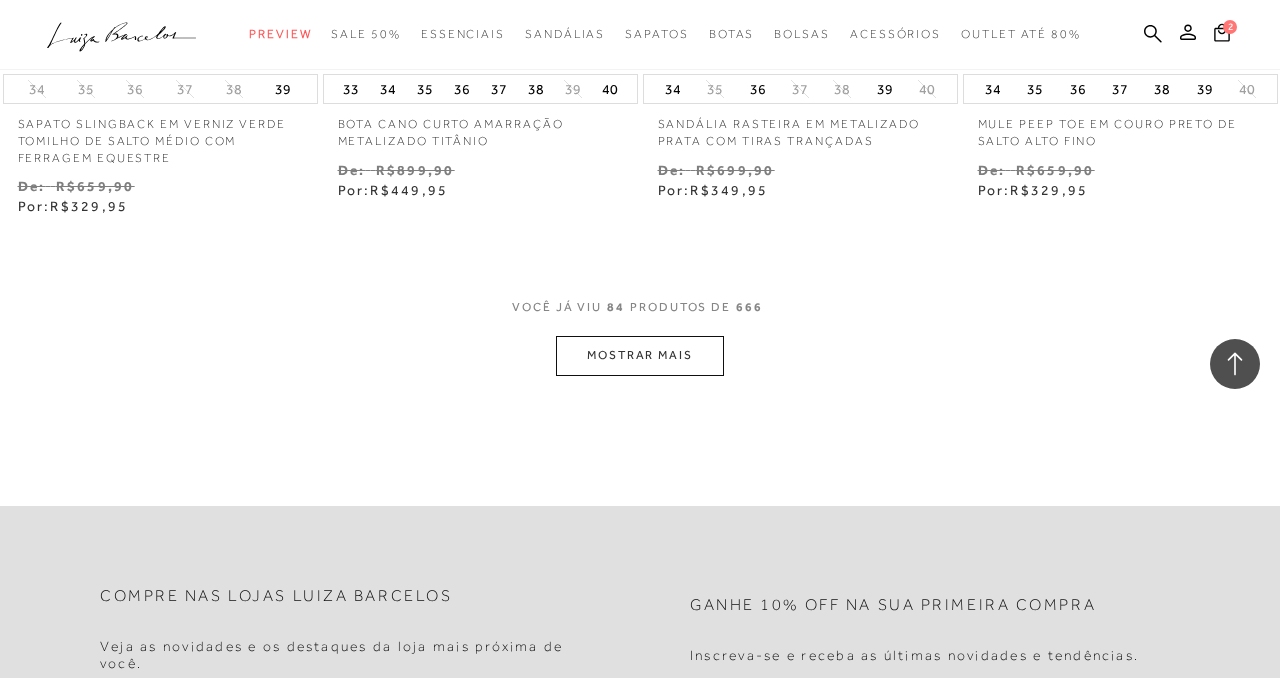 scroll, scrollTop: 13123, scrollLeft: 0, axis: vertical 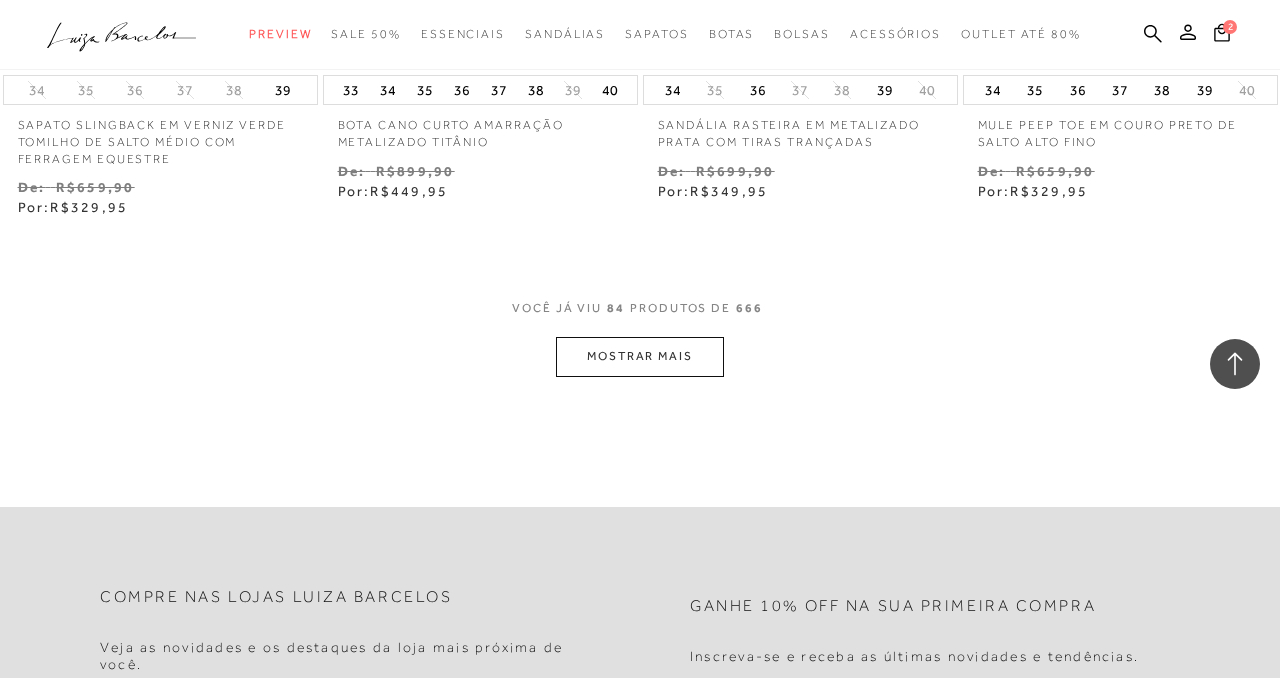 click on "MOSTRAR MAIS" at bounding box center (640, 356) 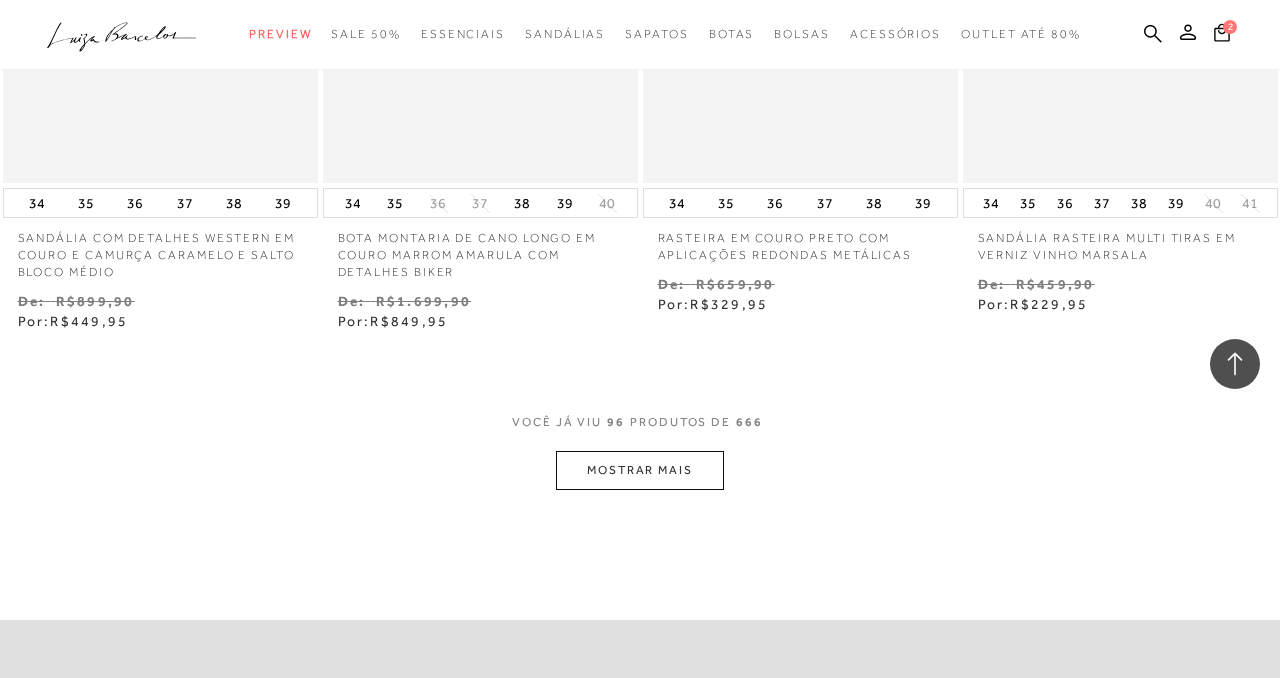 scroll, scrollTop: 14938, scrollLeft: 0, axis: vertical 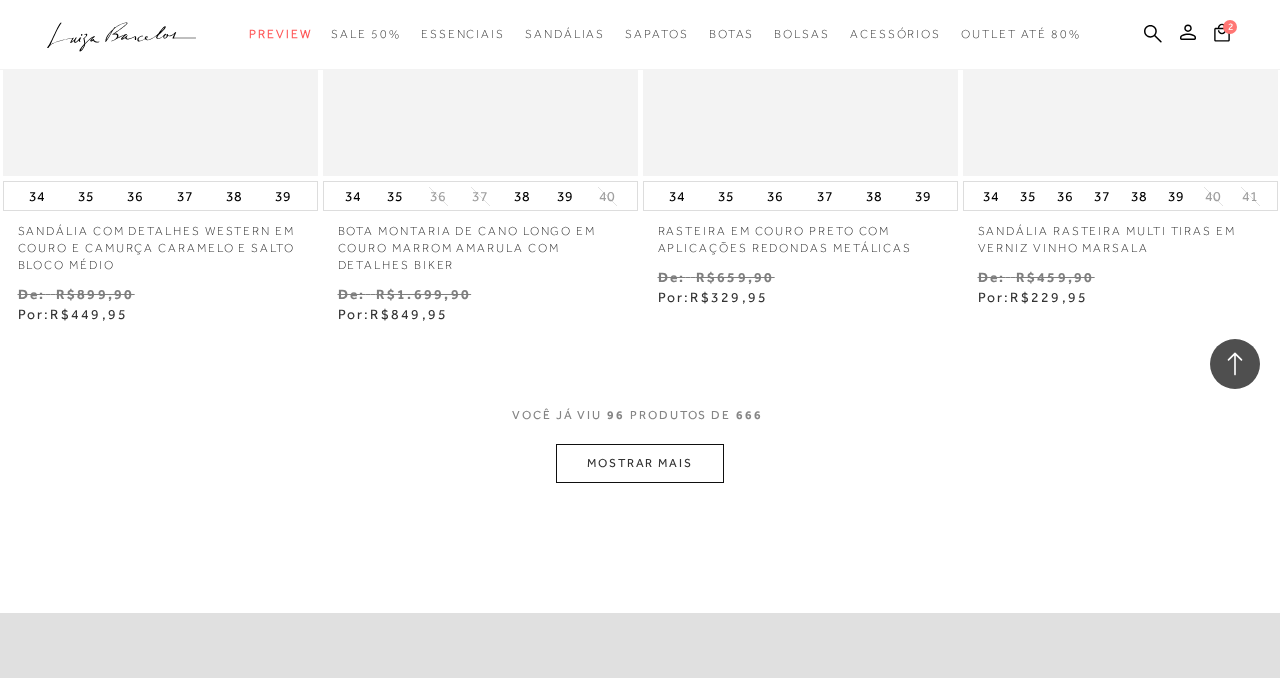 click on "MOSTRAR MAIS" at bounding box center [640, 463] 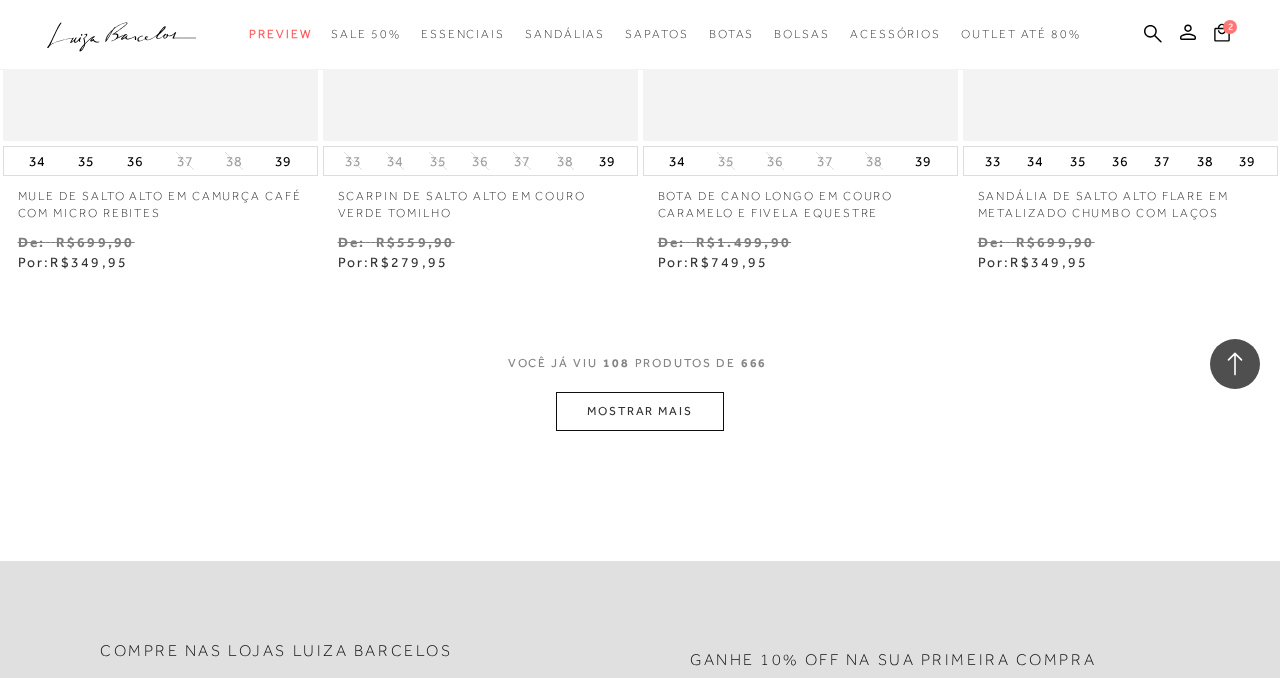 scroll, scrollTop: 16883, scrollLeft: 0, axis: vertical 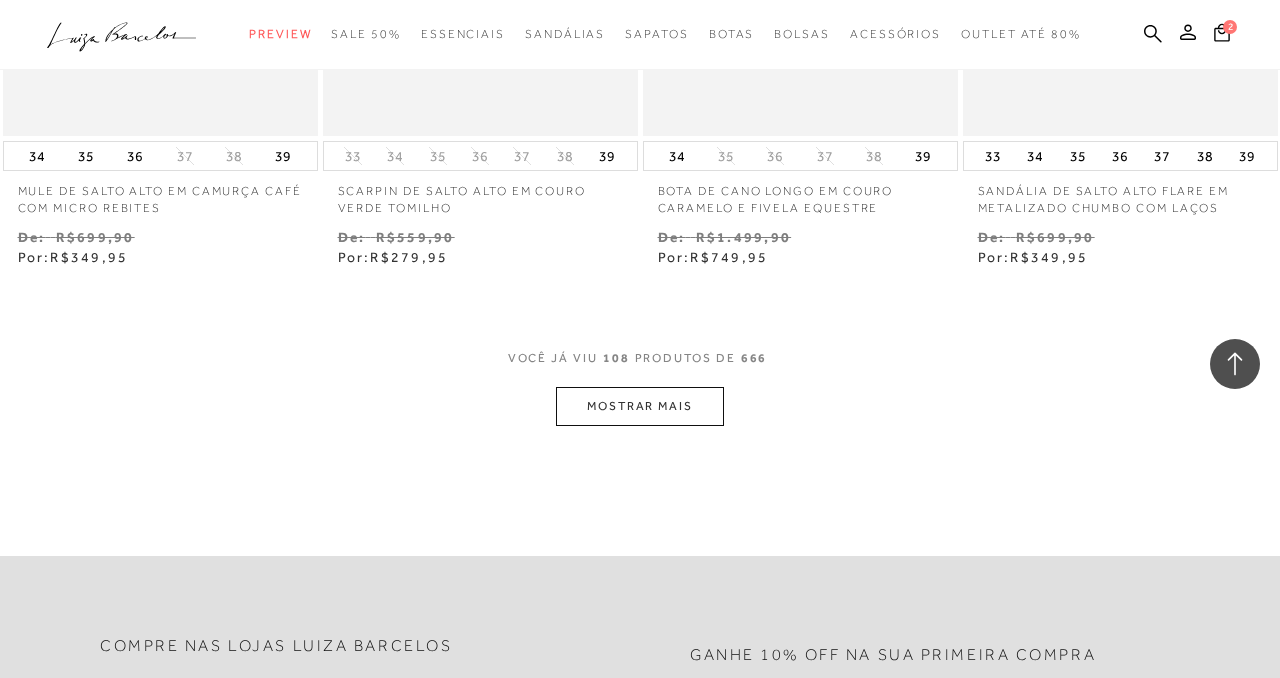 click on "MOSTRAR MAIS" at bounding box center (640, 406) 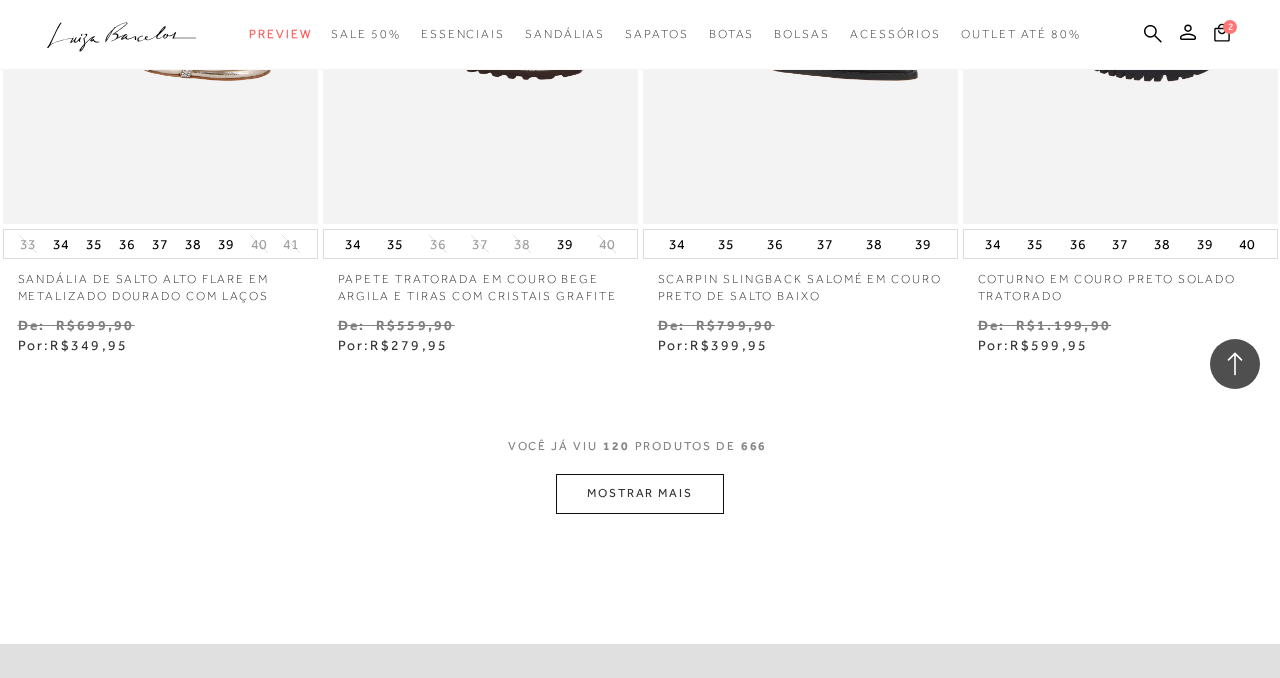 scroll, scrollTop: 18682, scrollLeft: 0, axis: vertical 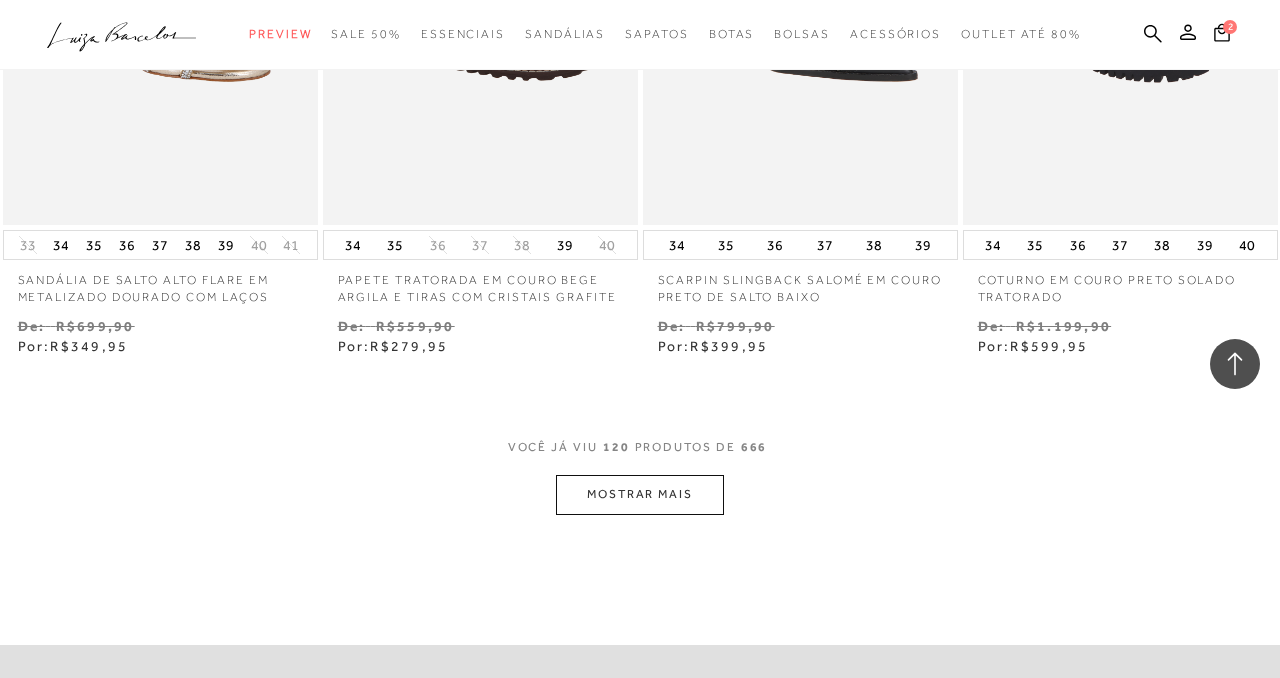 click on "MOSTRAR MAIS" at bounding box center [640, 494] 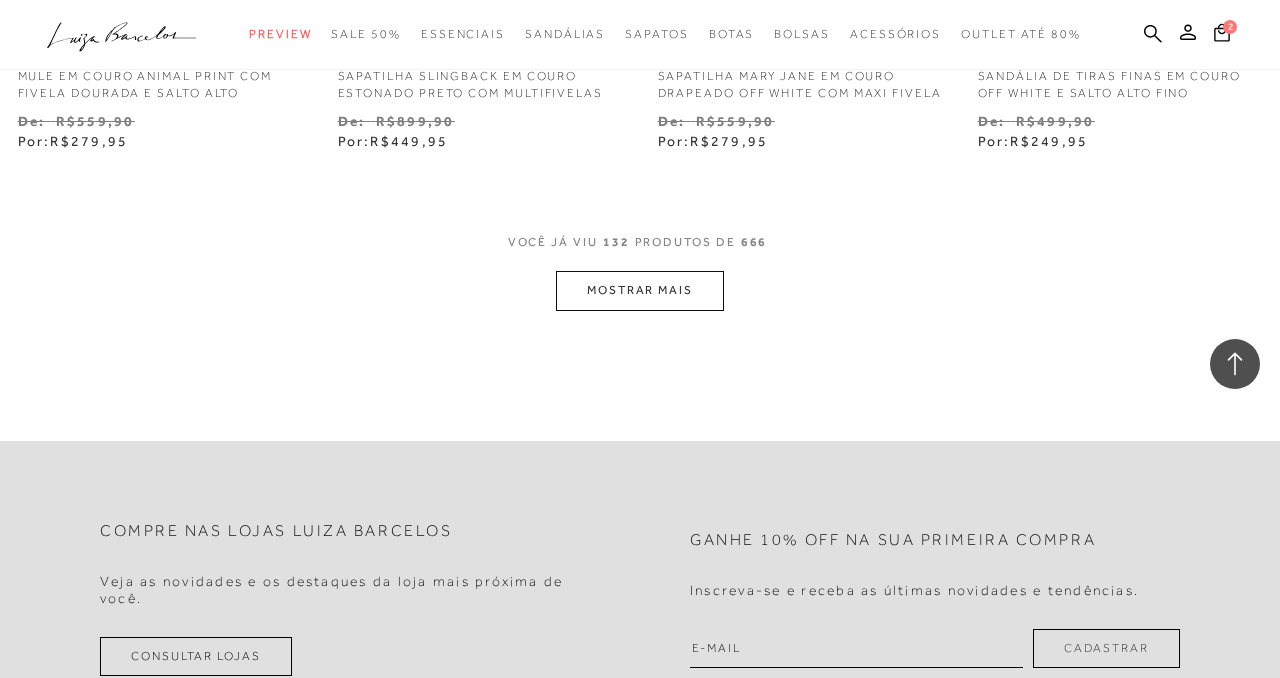 scroll, scrollTop: 20775, scrollLeft: 0, axis: vertical 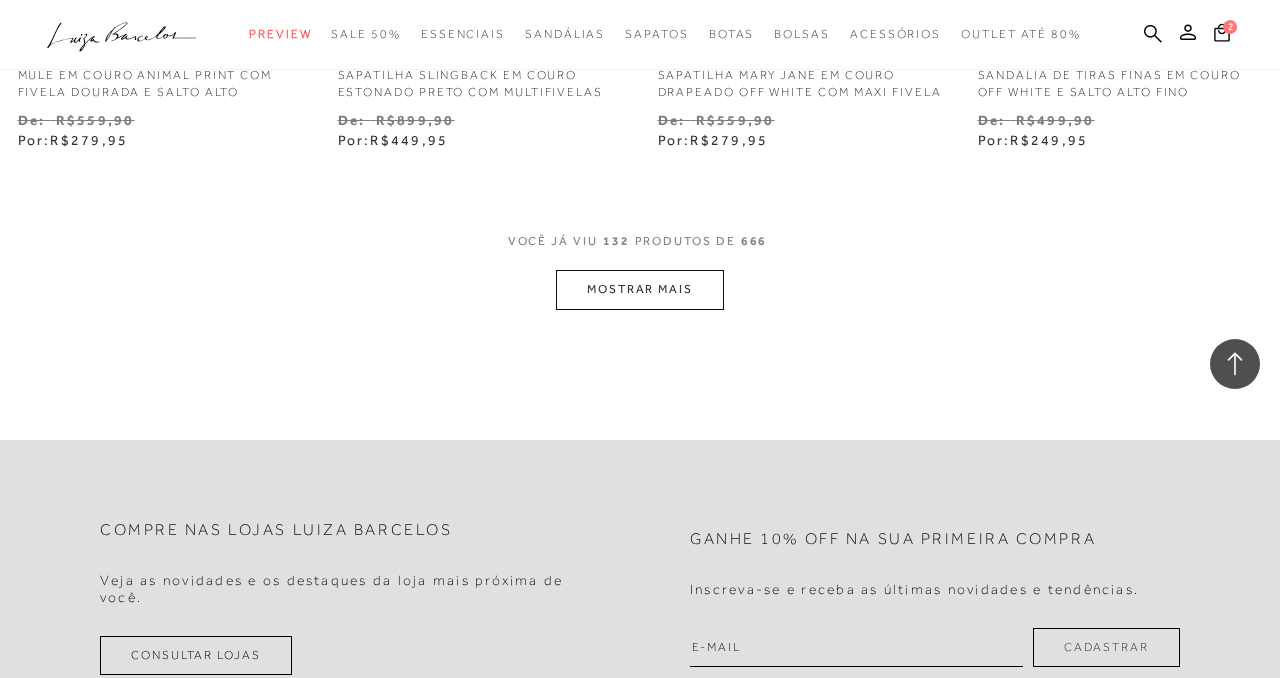 click on "MOSTRAR MAIS" at bounding box center (640, 289) 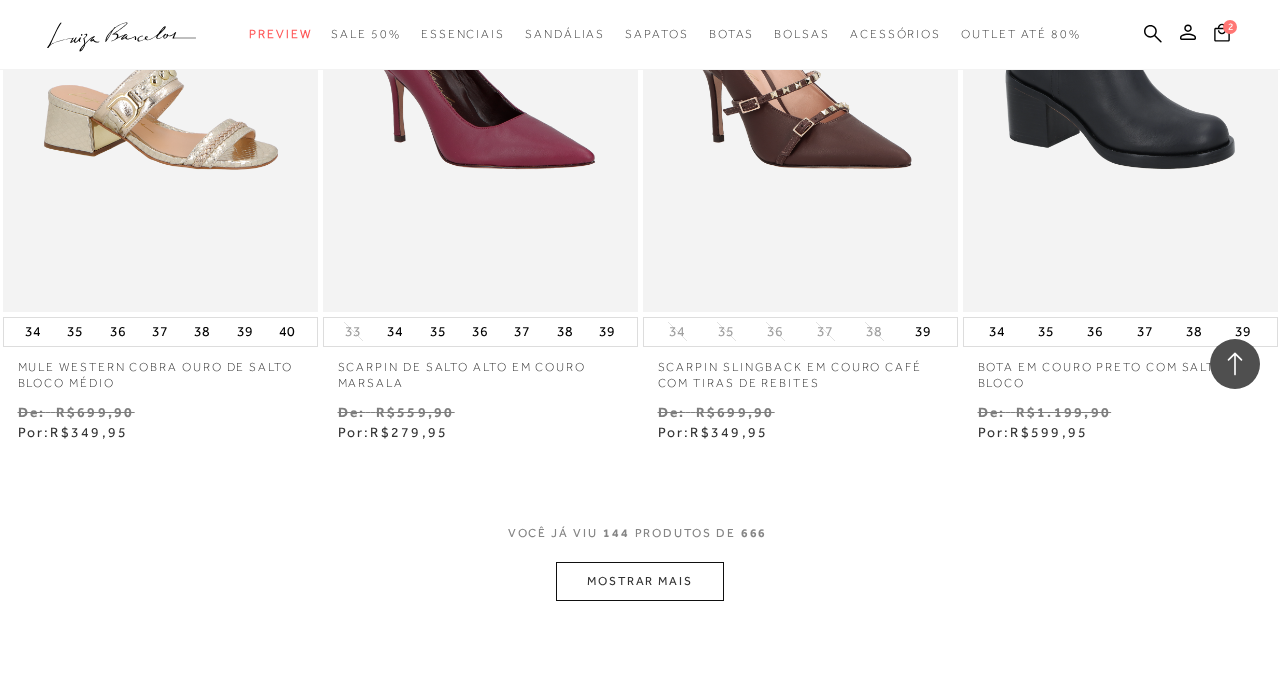 scroll, scrollTop: 22375, scrollLeft: 0, axis: vertical 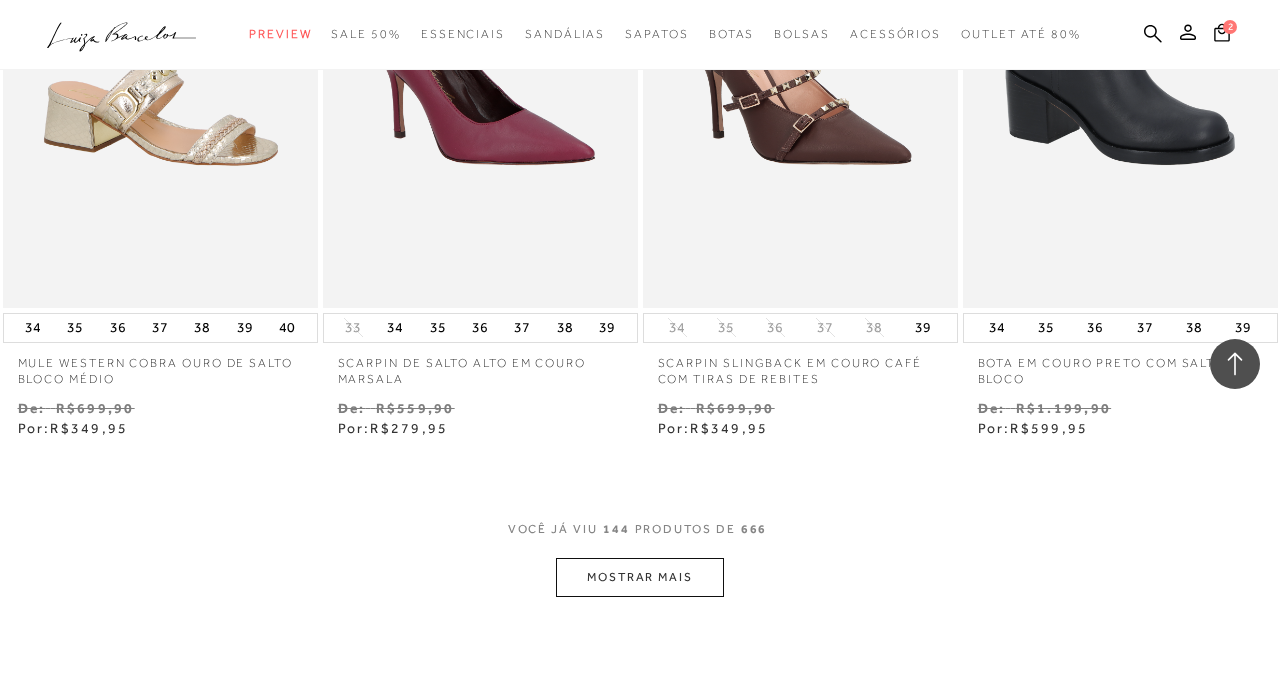 click on "MOSTRAR MAIS" at bounding box center (640, 577) 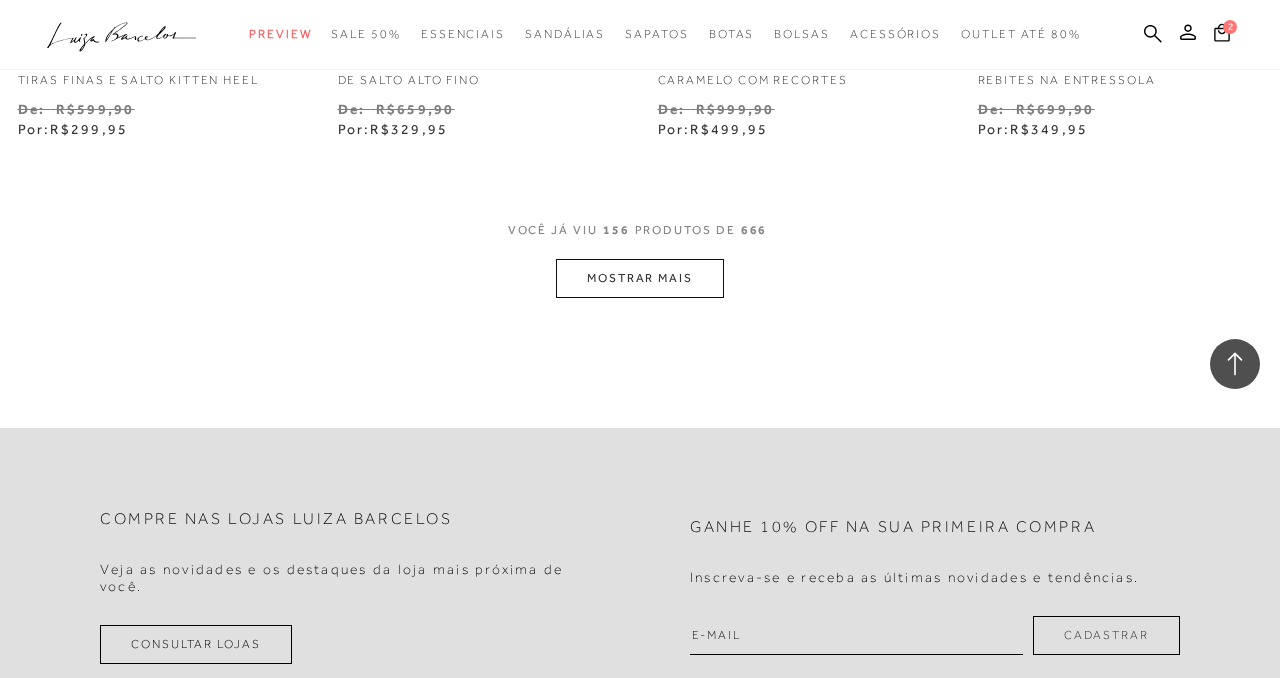 scroll, scrollTop: 24555, scrollLeft: 0, axis: vertical 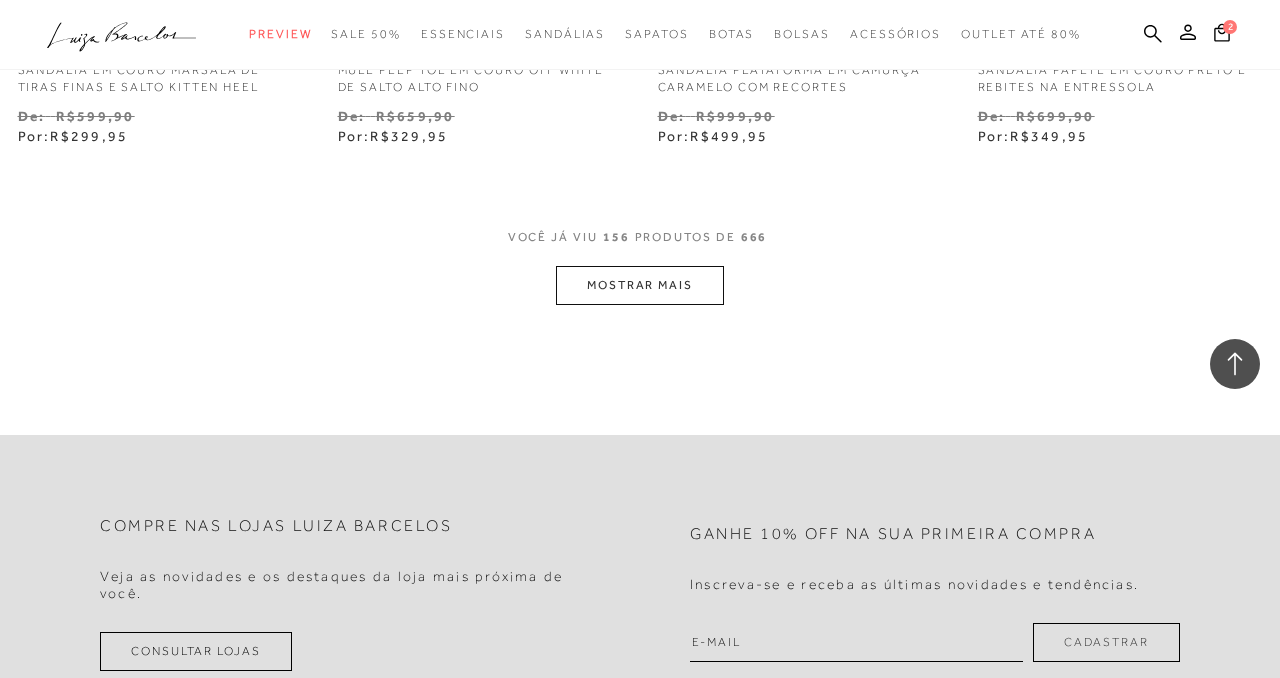 click on "MOSTRAR MAIS" at bounding box center [640, 285] 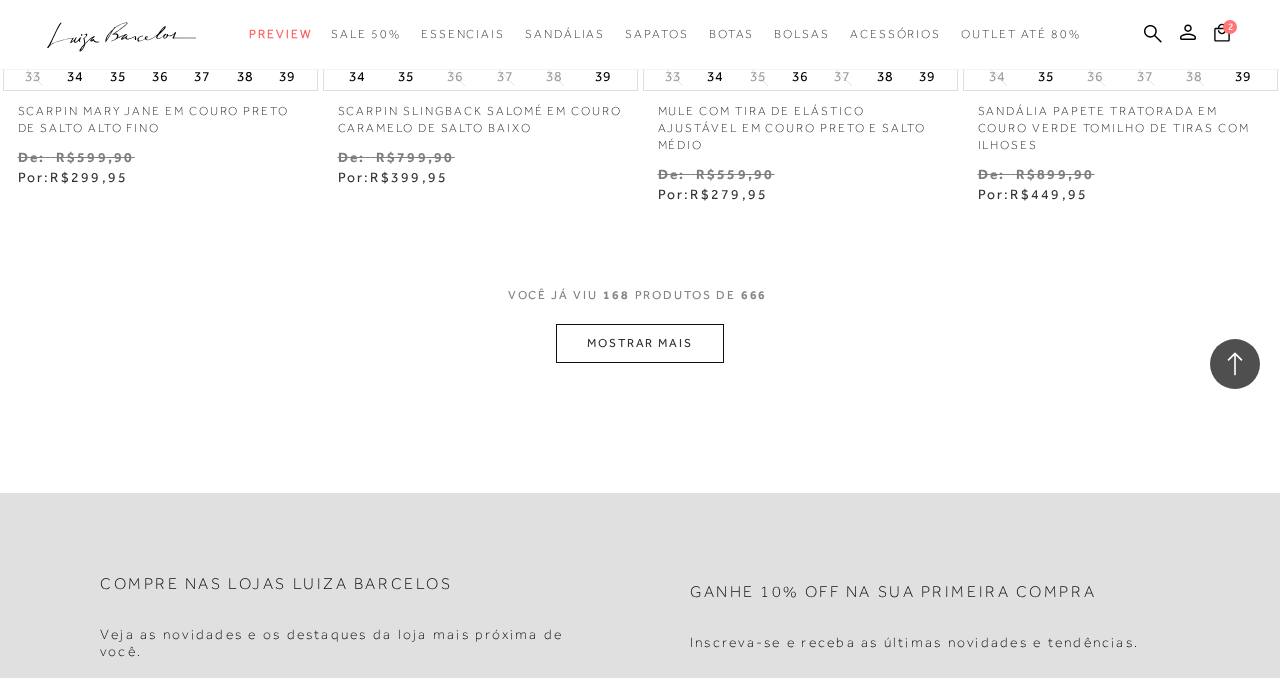 scroll, scrollTop: 26403, scrollLeft: 0, axis: vertical 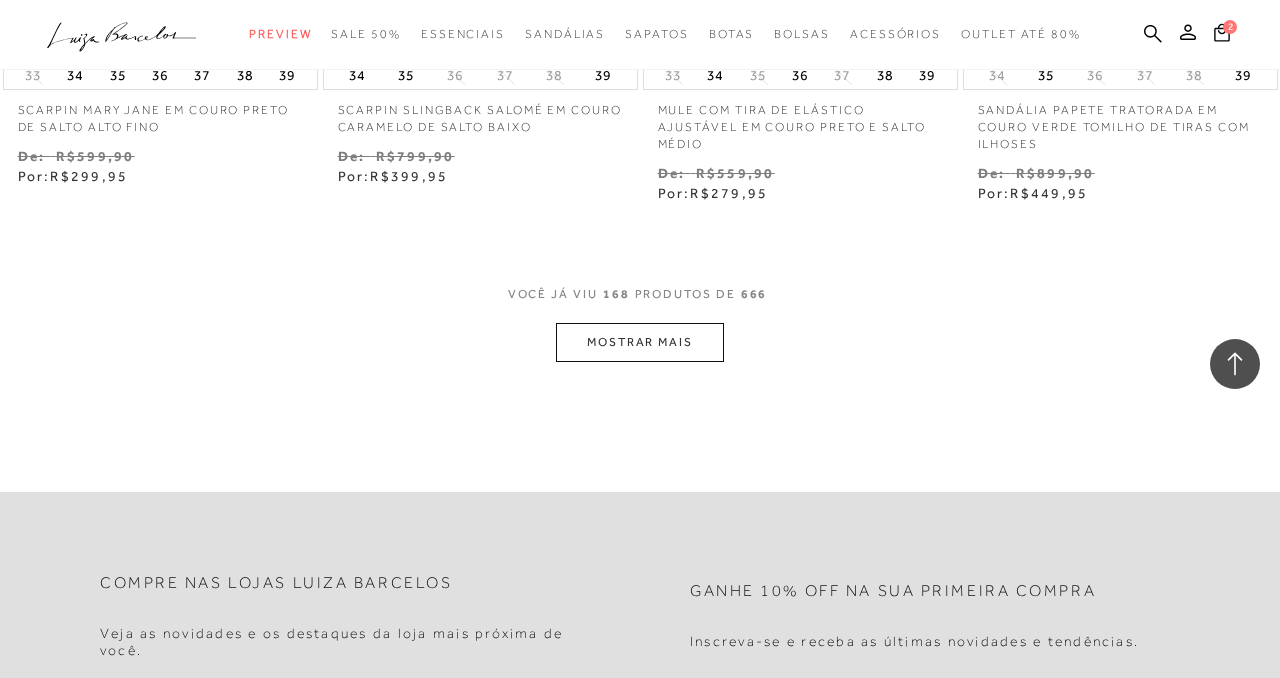 click on "MOSTRAR MAIS" at bounding box center (640, 342) 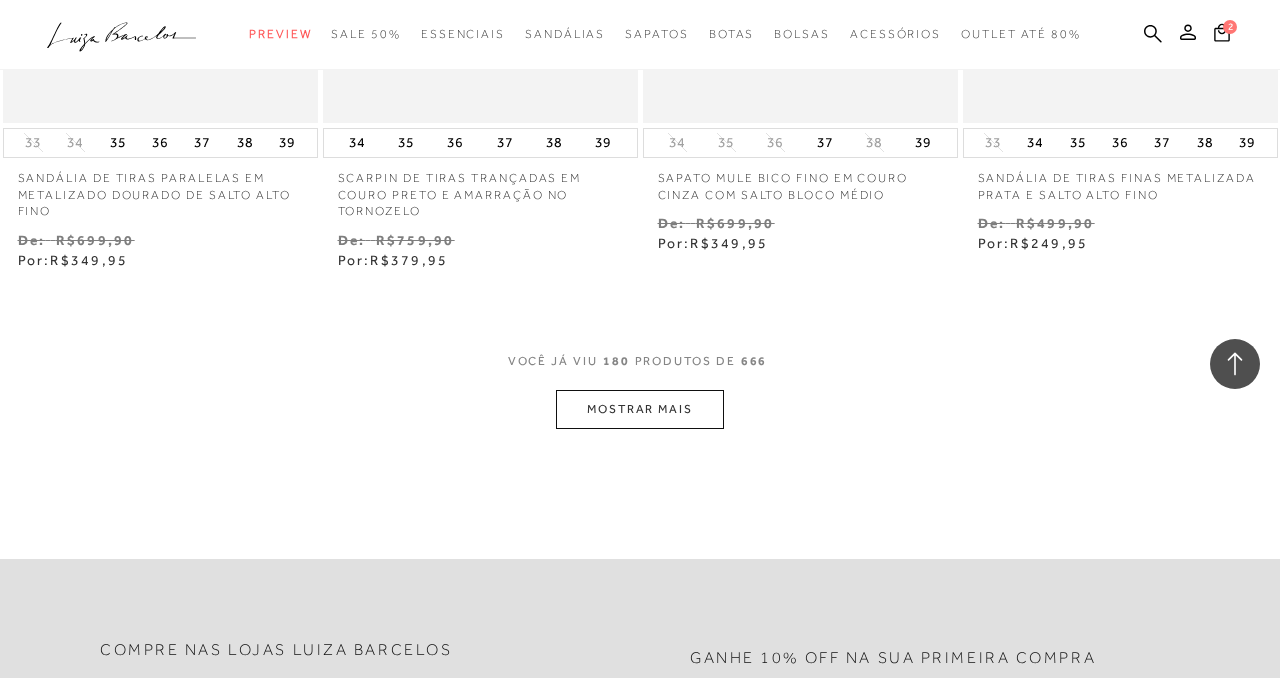 scroll, scrollTop: 28258, scrollLeft: 0, axis: vertical 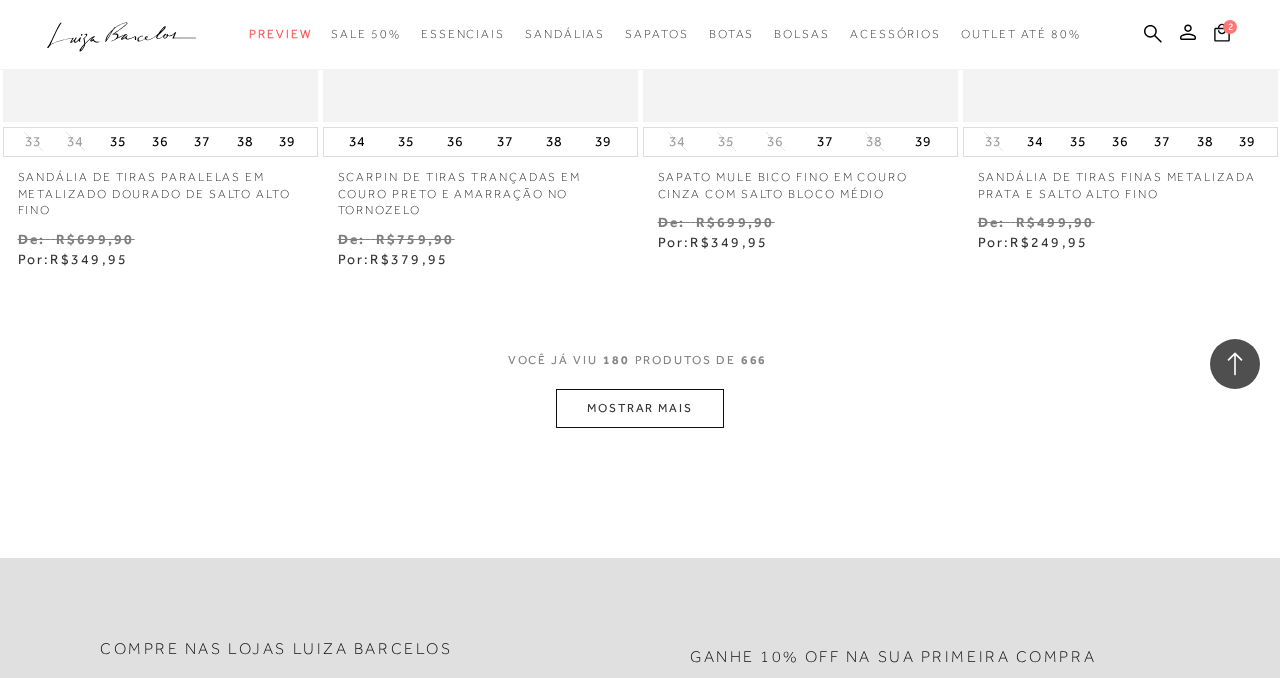 click on "MOSTRAR MAIS" at bounding box center [640, 408] 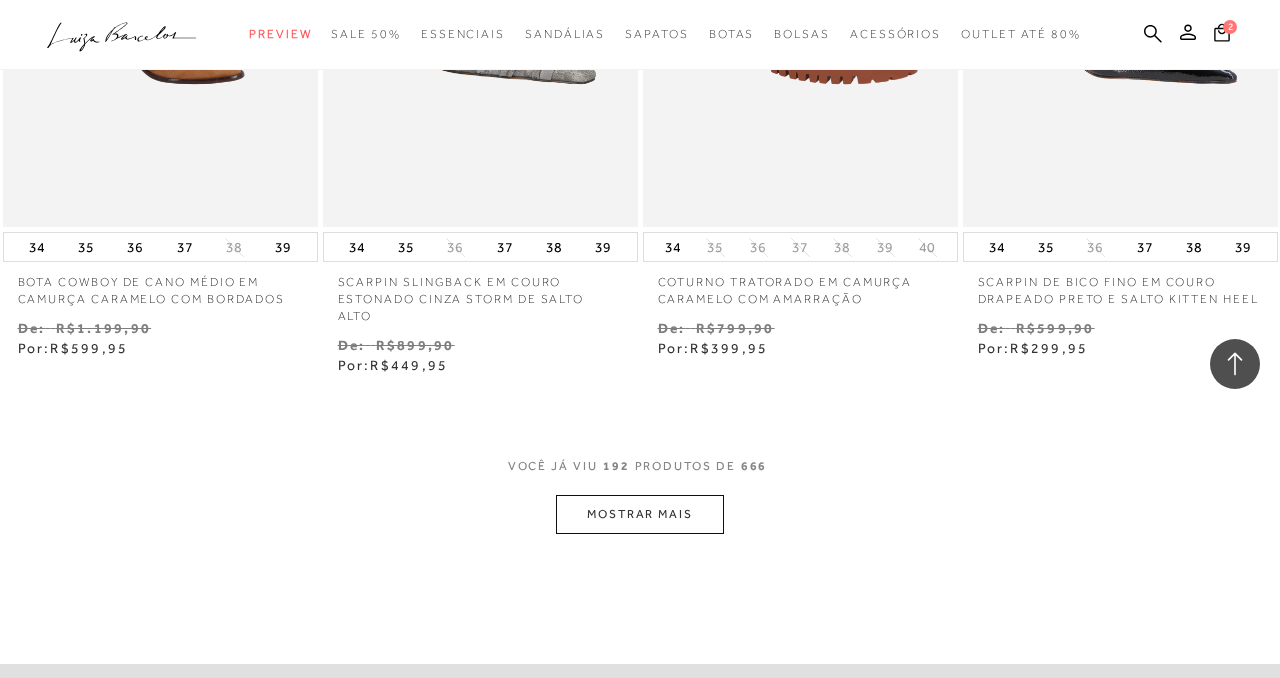 scroll, scrollTop: 30071, scrollLeft: 0, axis: vertical 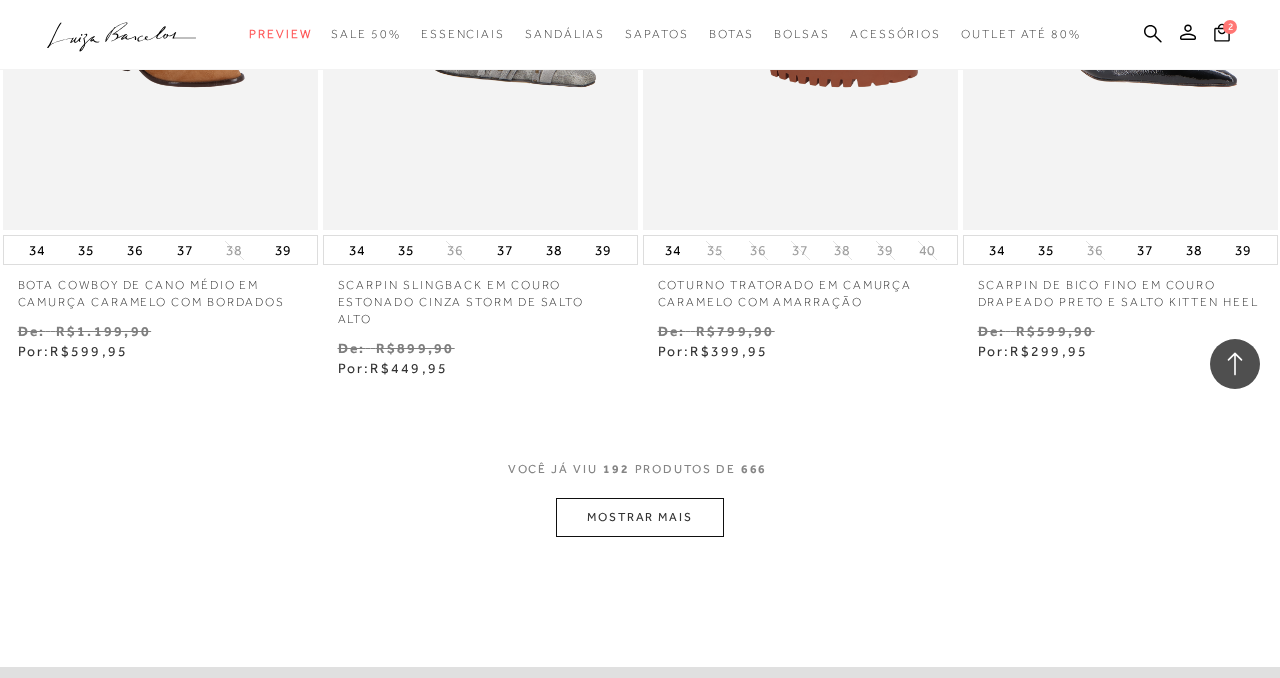 click on "MOSTRAR MAIS" at bounding box center [640, 517] 